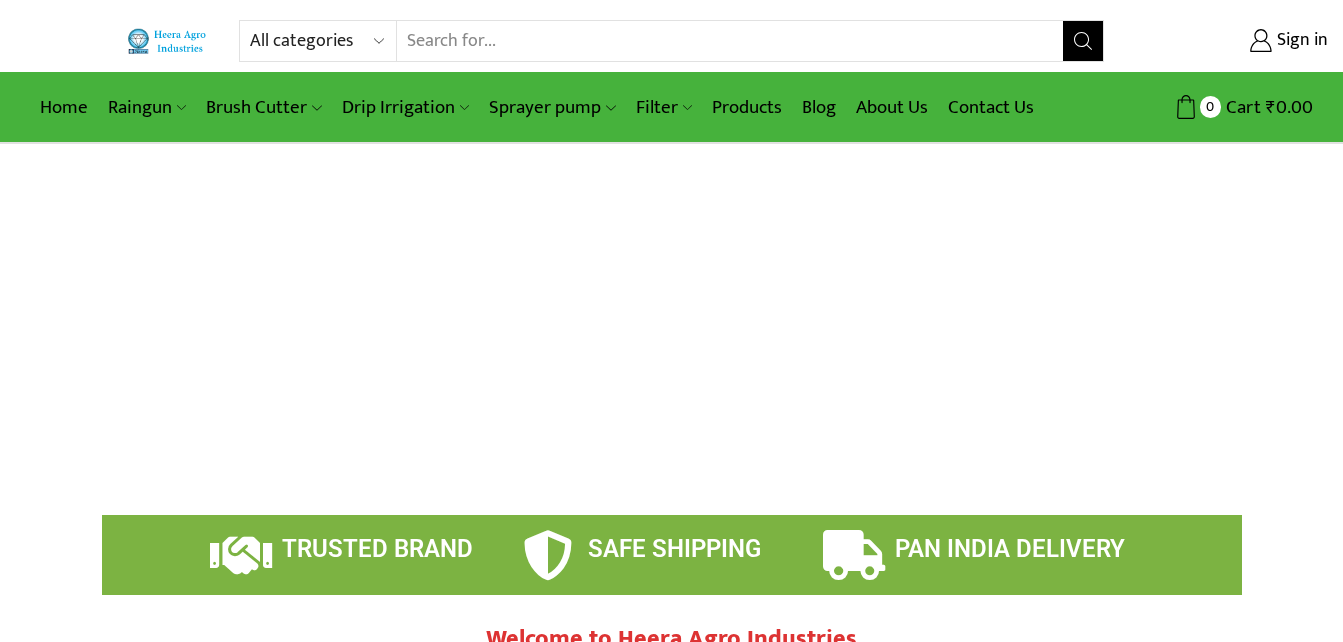 scroll, scrollTop: 0, scrollLeft: 0, axis: both 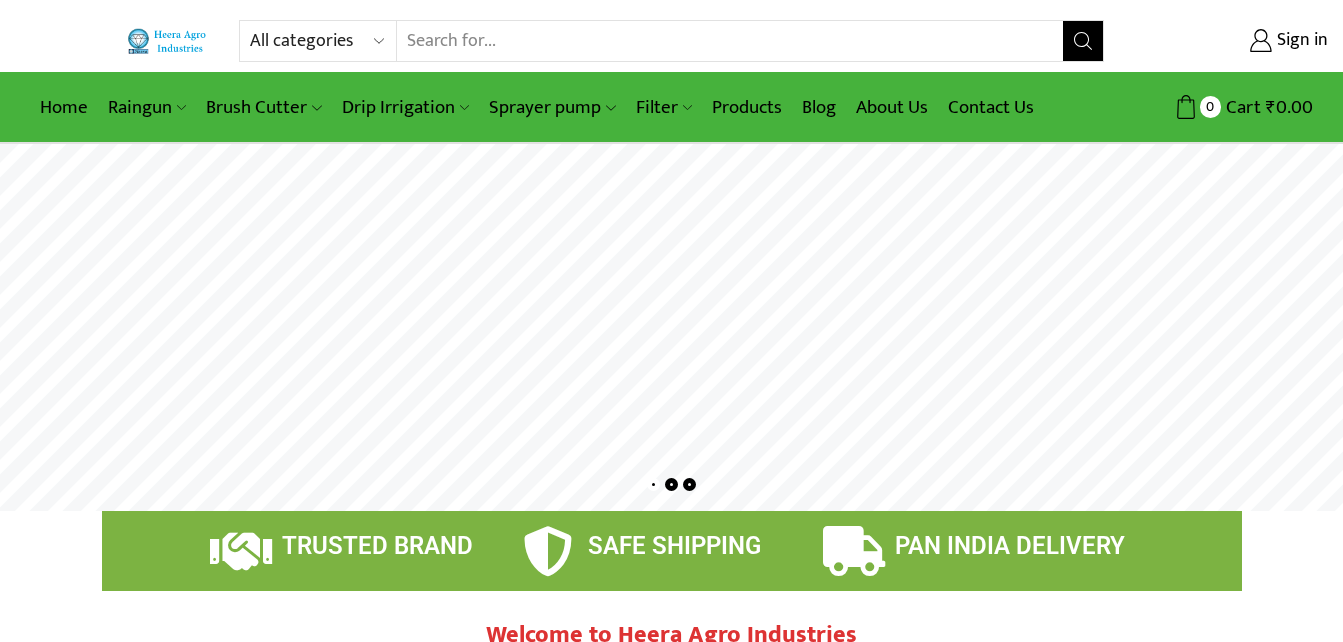 click at bounding box center [671, 327] 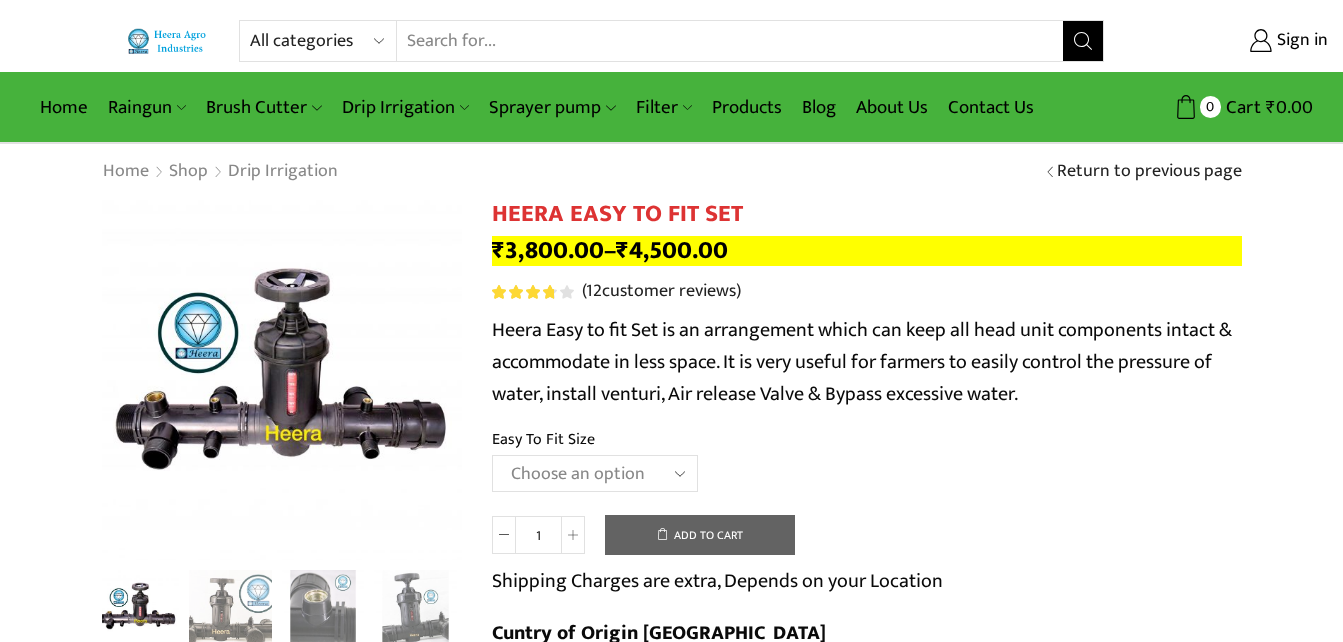 scroll, scrollTop: 0, scrollLeft: 0, axis: both 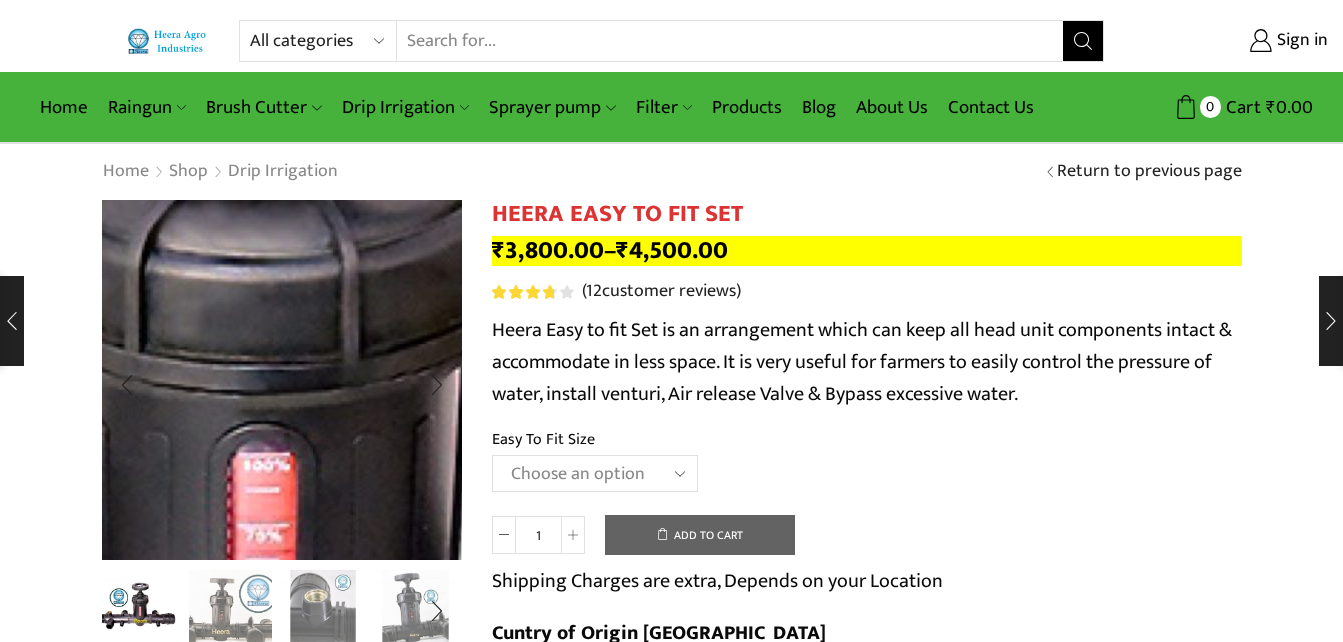 click at bounding box center [193, 504] 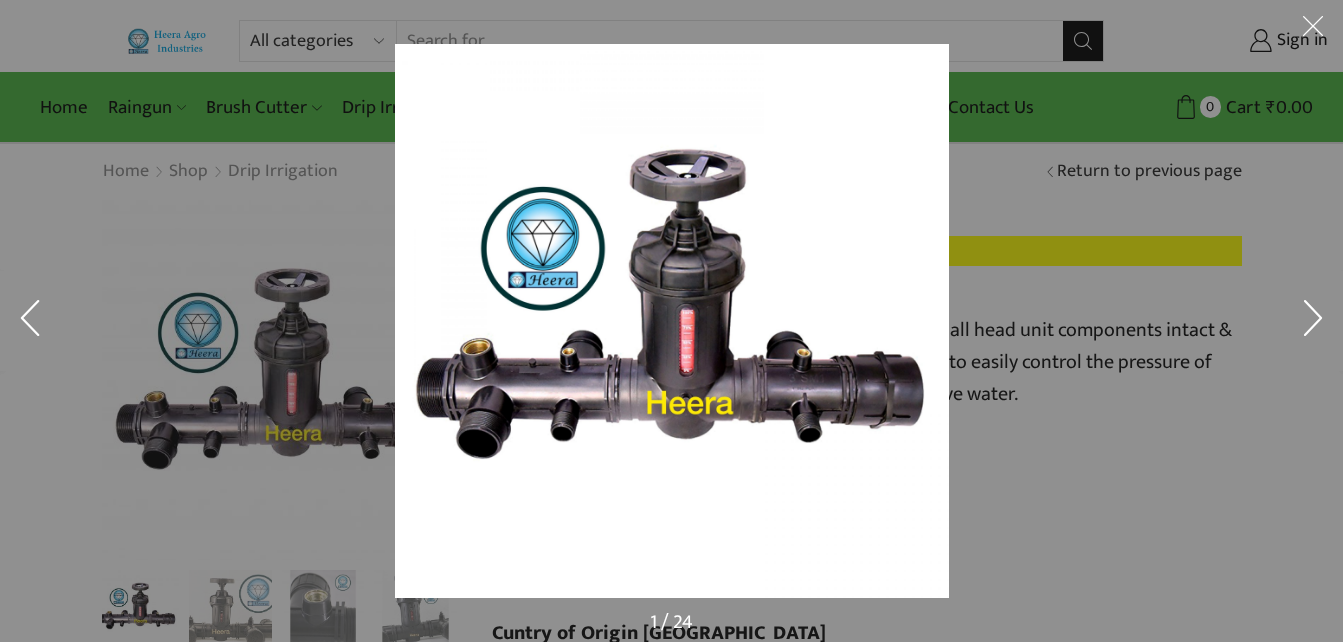 click at bounding box center [672, 321] 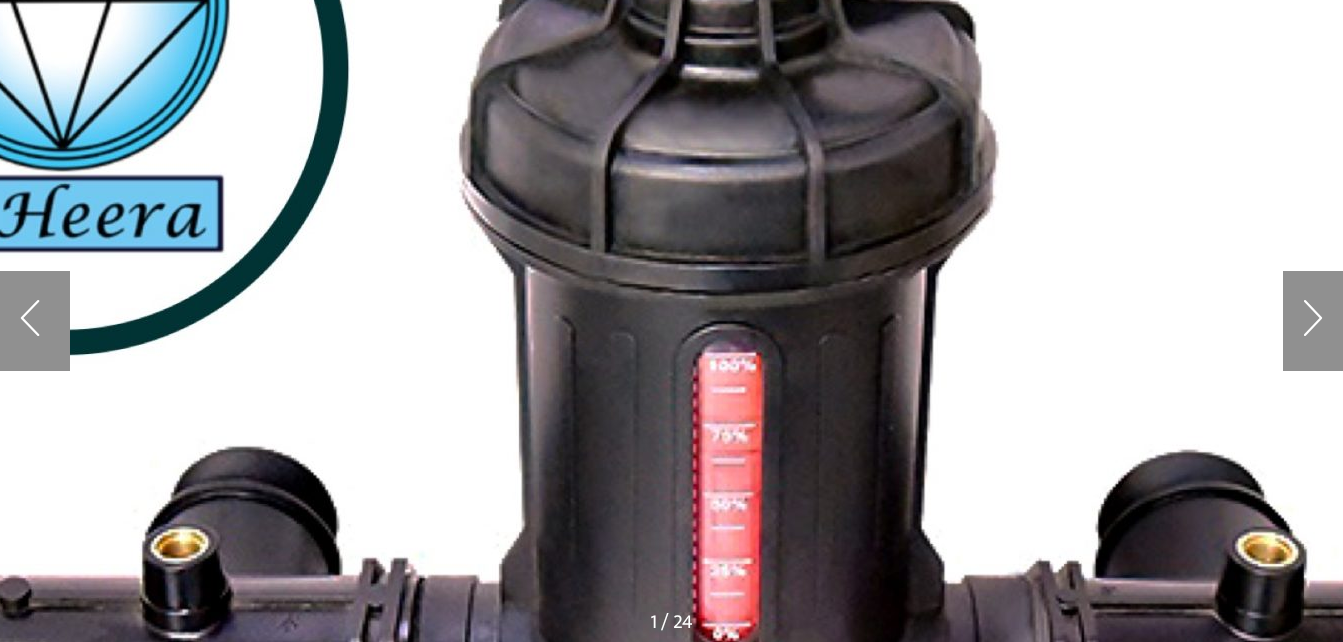 click at bounding box center [659, 404] 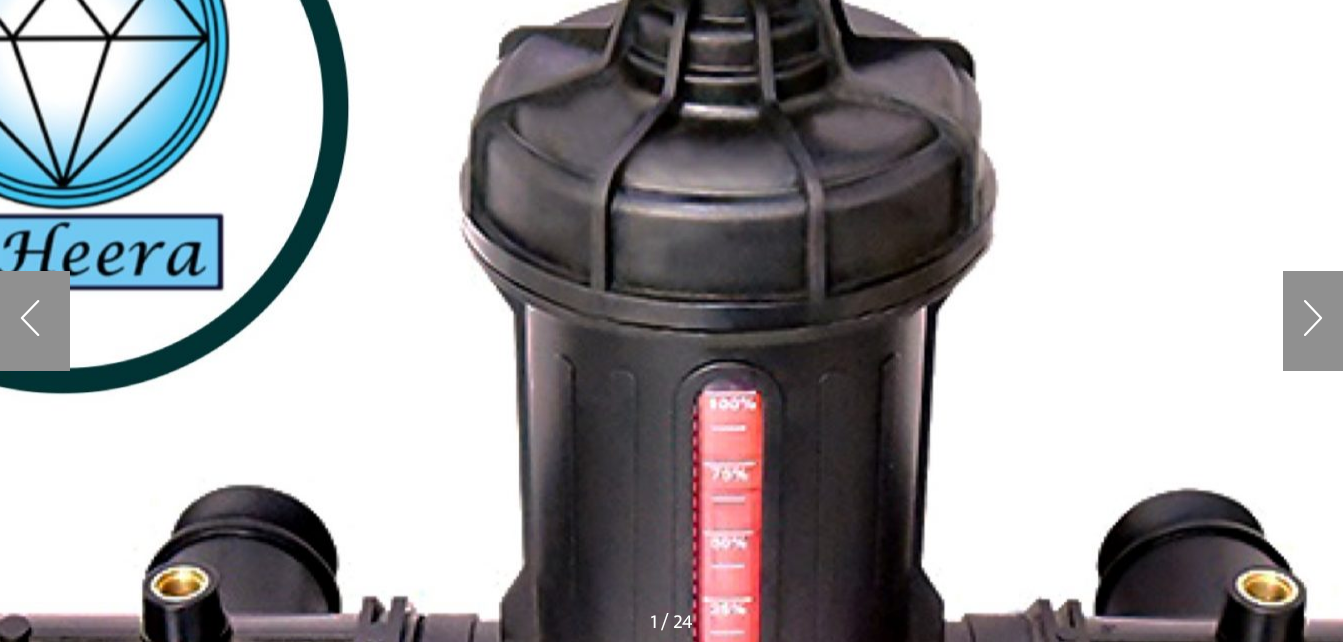 click at bounding box center [659, 442] 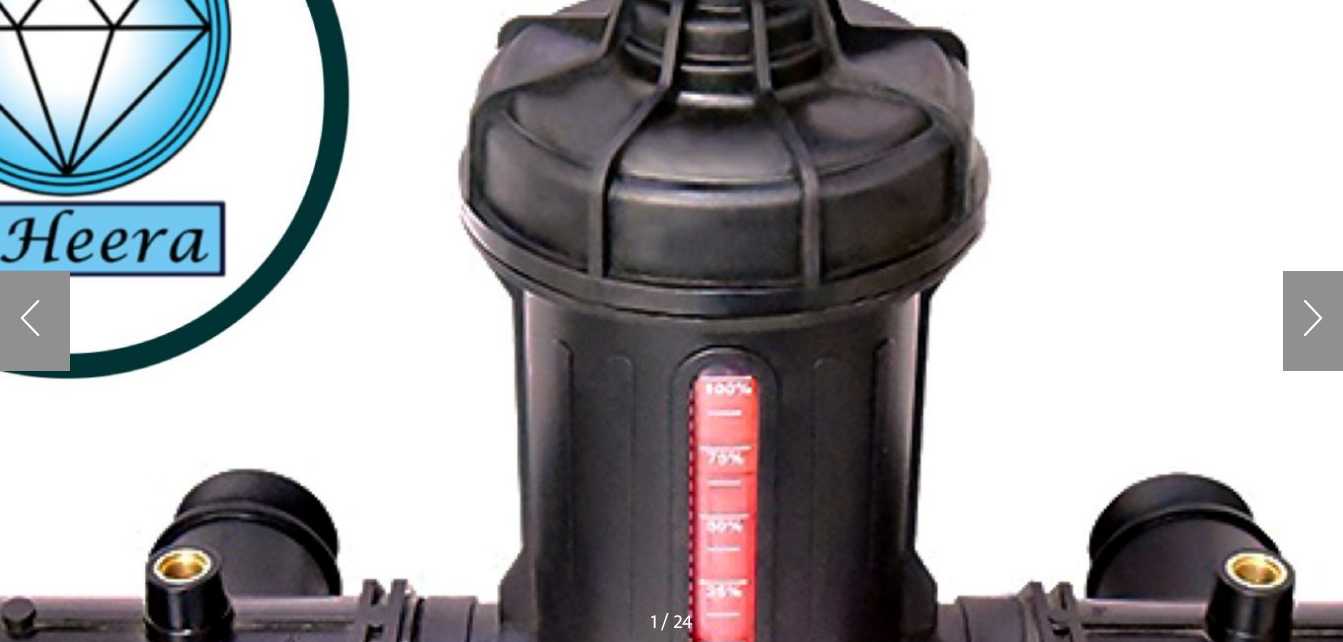 click at bounding box center [655, 427] 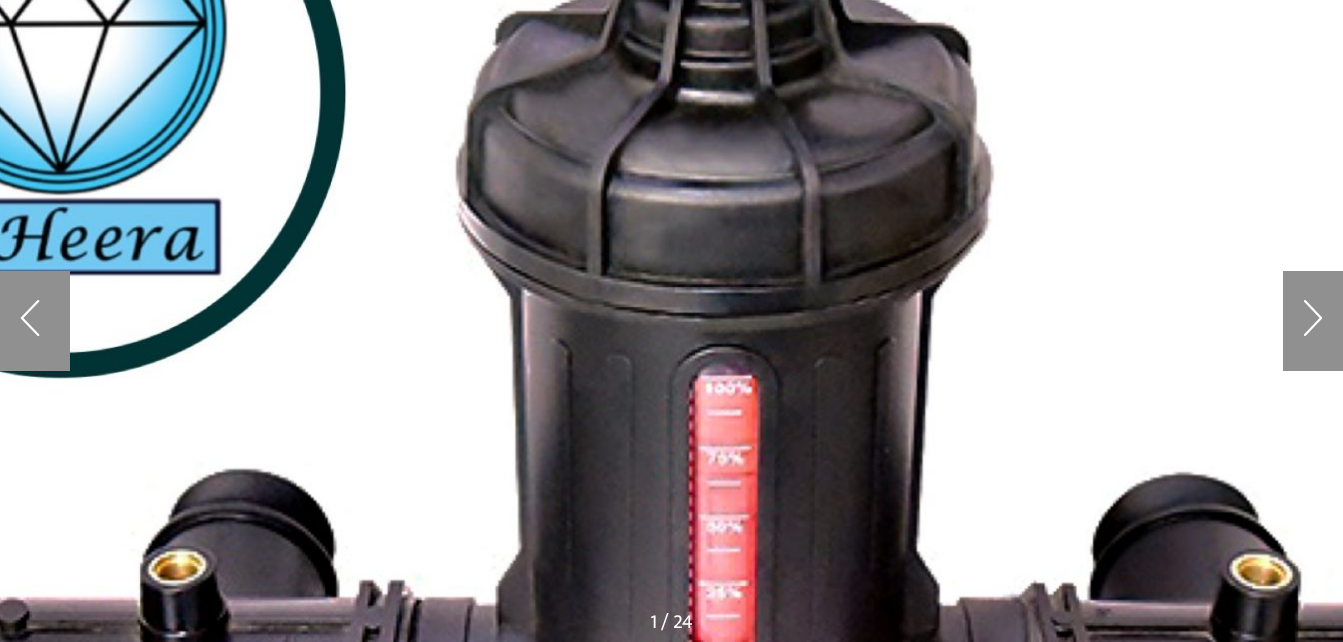 click at bounding box center (655, 426) 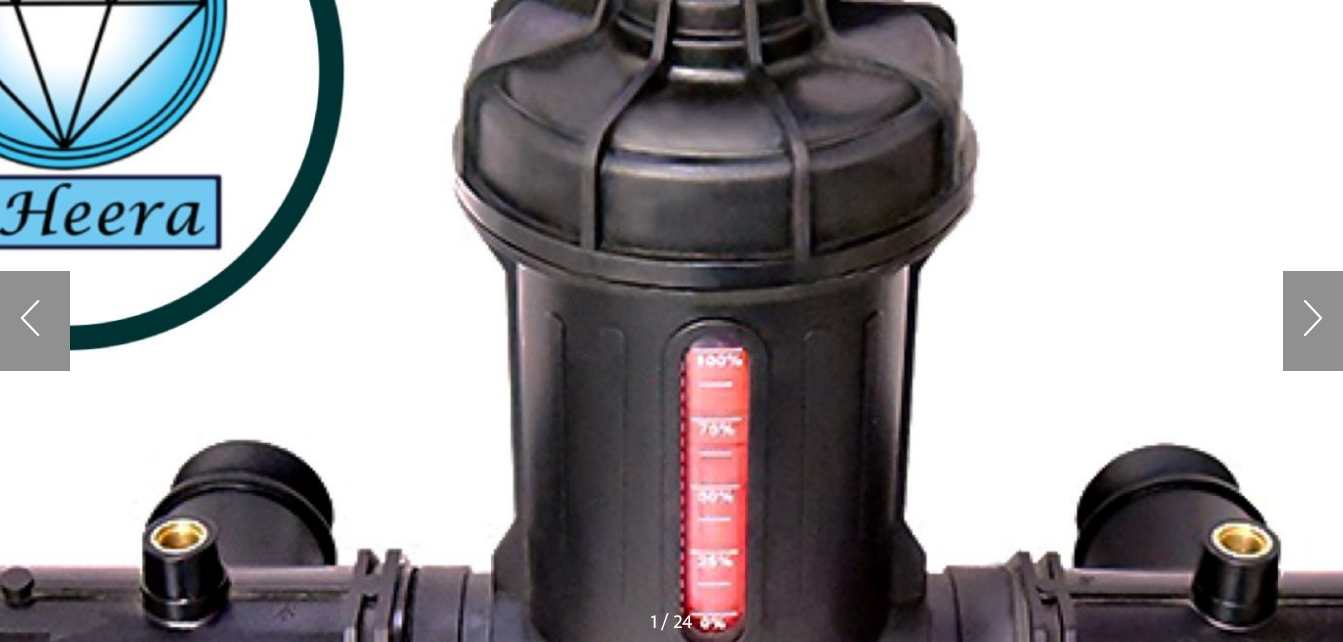click at bounding box center (647, 398) 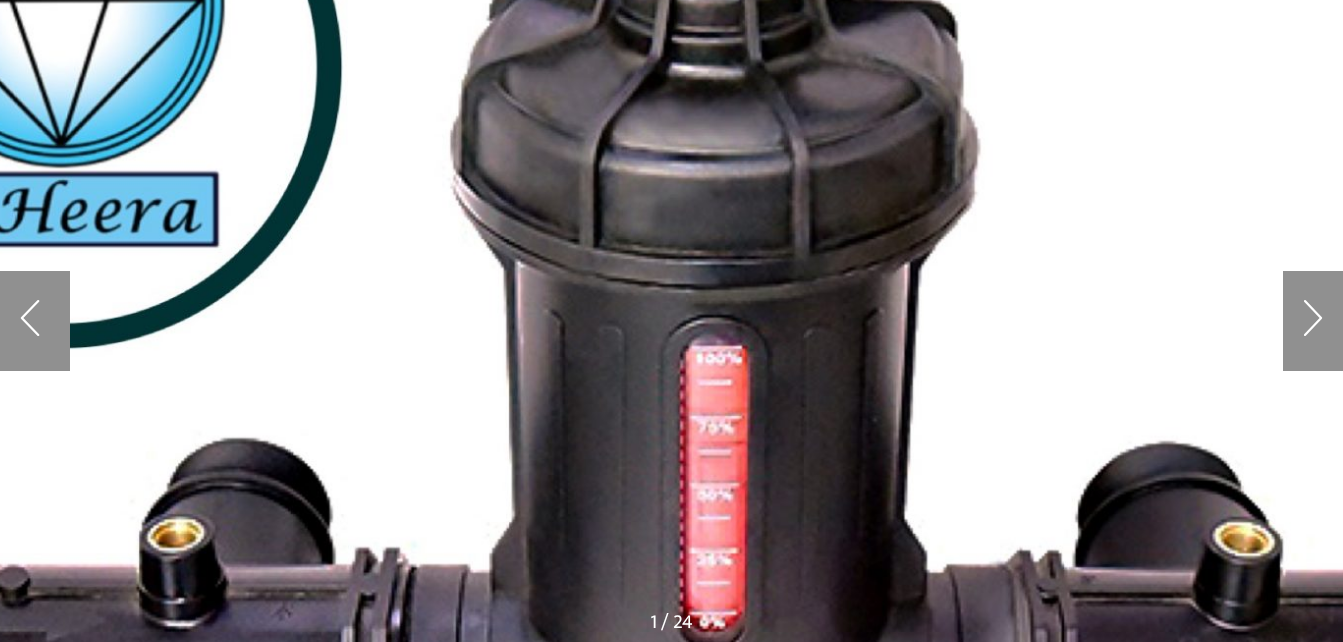click at bounding box center (646, 396) 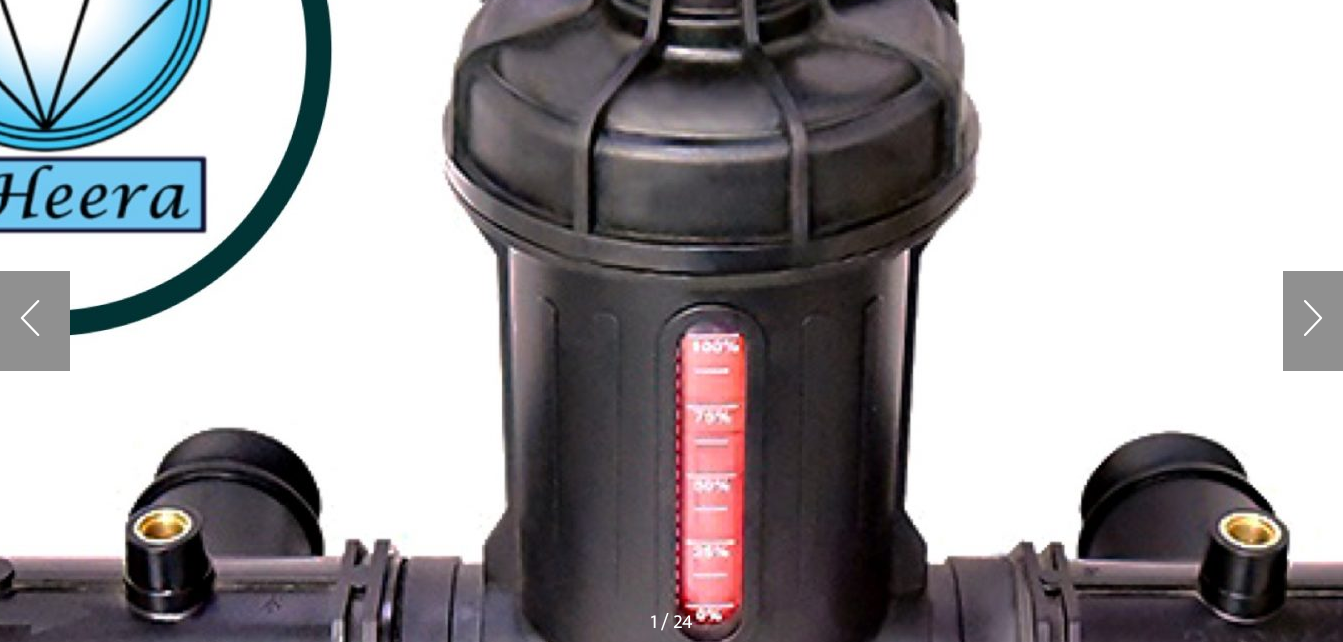 click at bounding box center (642, 385) 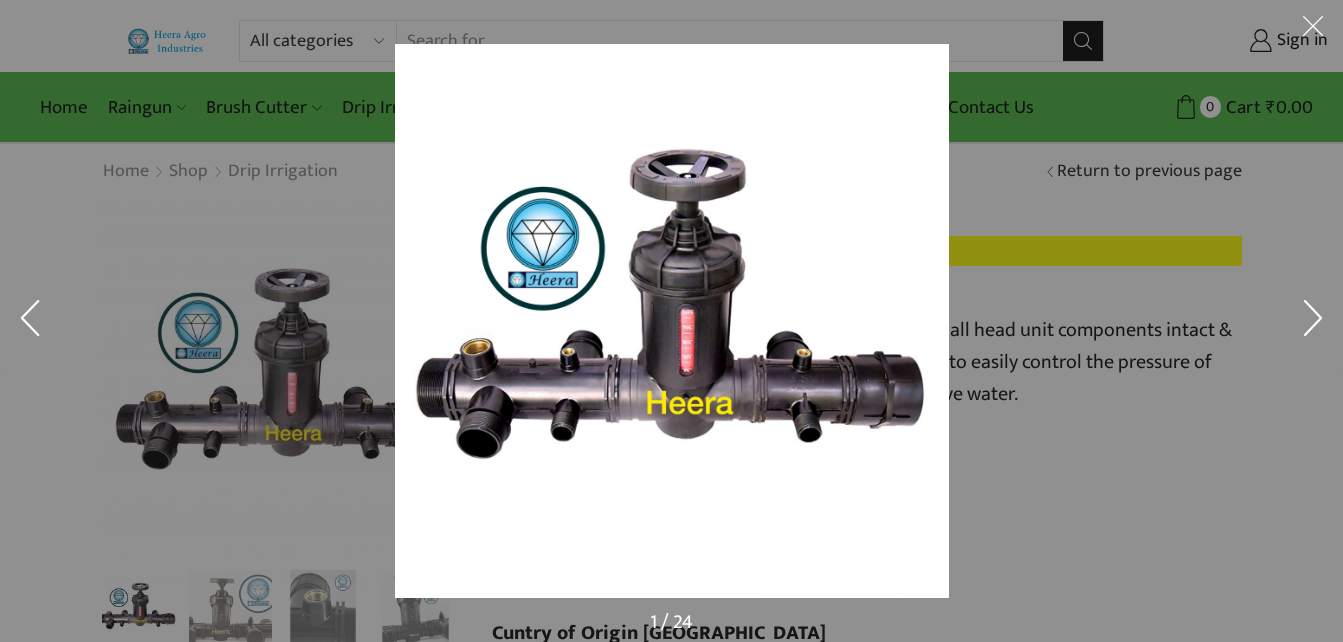 click at bounding box center [672, 321] 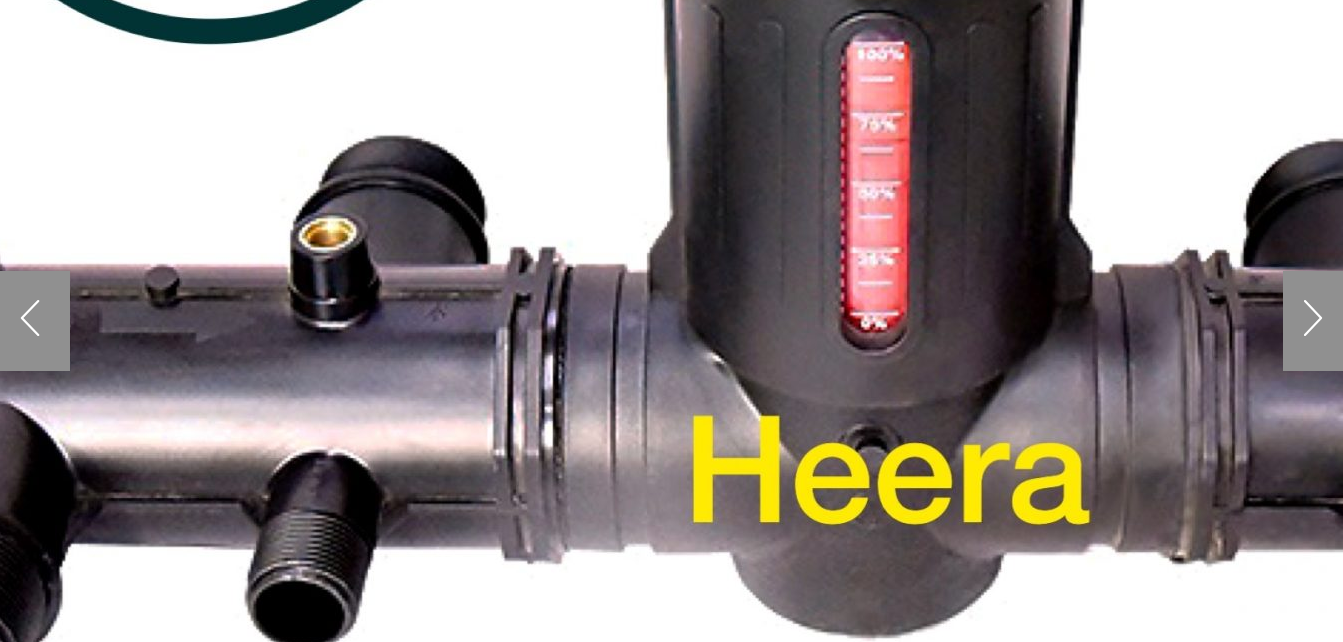 click at bounding box center (807, 93) 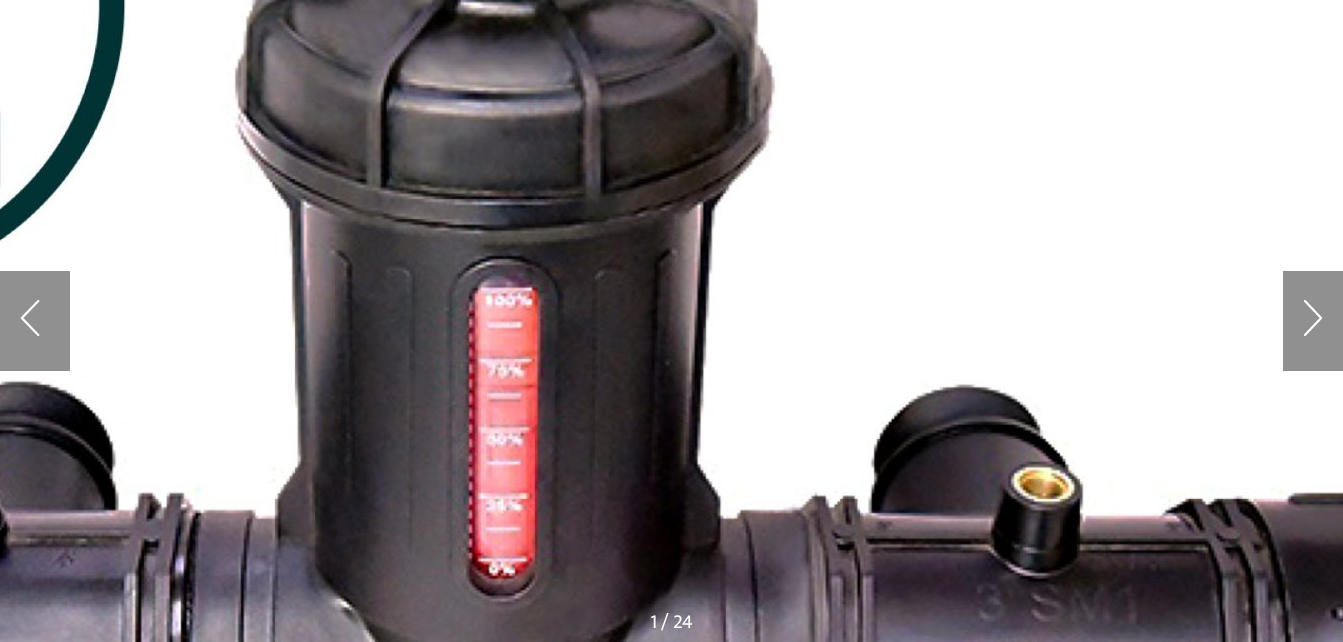 click on "All categories
Accessories
Air Release Valve
Brush Cutter
Domestic Use
Drip Irrigation
Filter
Fogger
Heera Pipes
Mulching Paper
Non Return Valve (Normex)
Pressure Relief Valve
Raingun
Sprayer pump
Sprinkler
Supreme Silpaulin
Valve
Venturi
Water Pressure Gauge
Water Storage Tanks
अ‍ॅसेसरीज
अ‍ॅसेसरीज
एअर रिलीज व्हाॅल्व
एअर रिलीज व्हाॅल्व
घरगुती उपयोग
घरेलू उपयोग
ठिबक सिंचन
ठिबक सिंचन
ड्रीपर
ड्रीपर
पाण्याच्या टाक्या
पानीकी टंकिया" at bounding box center (671, 7360) 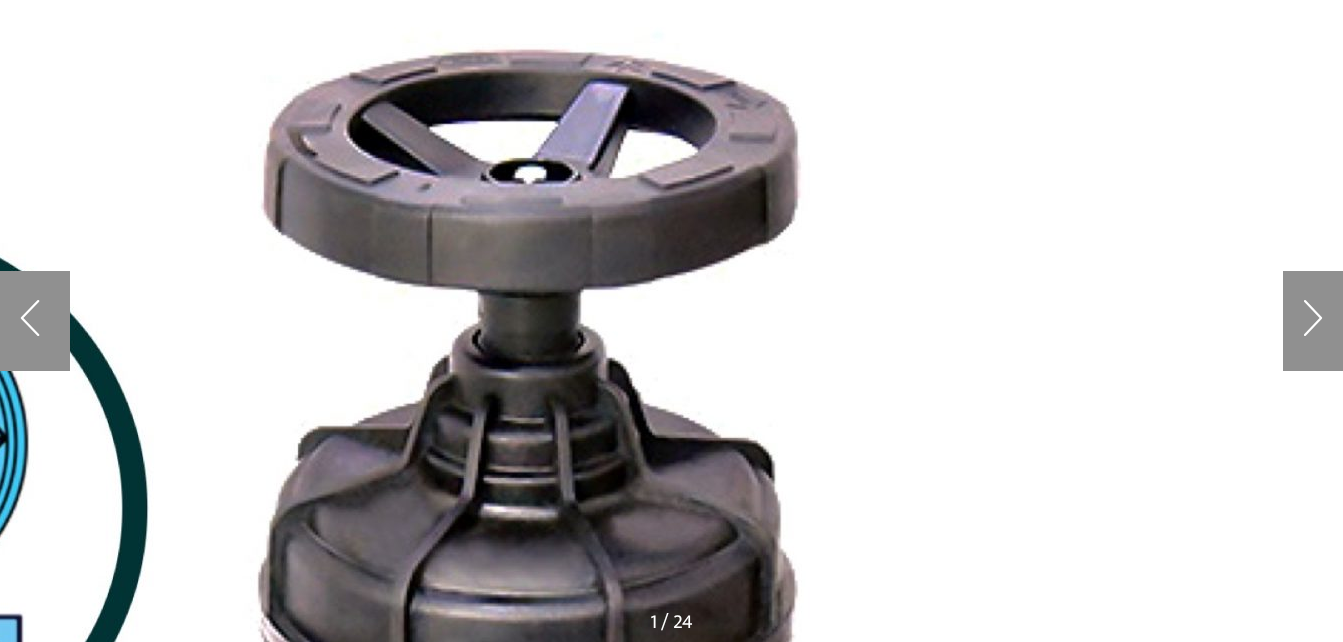 click at bounding box center [458, 843] 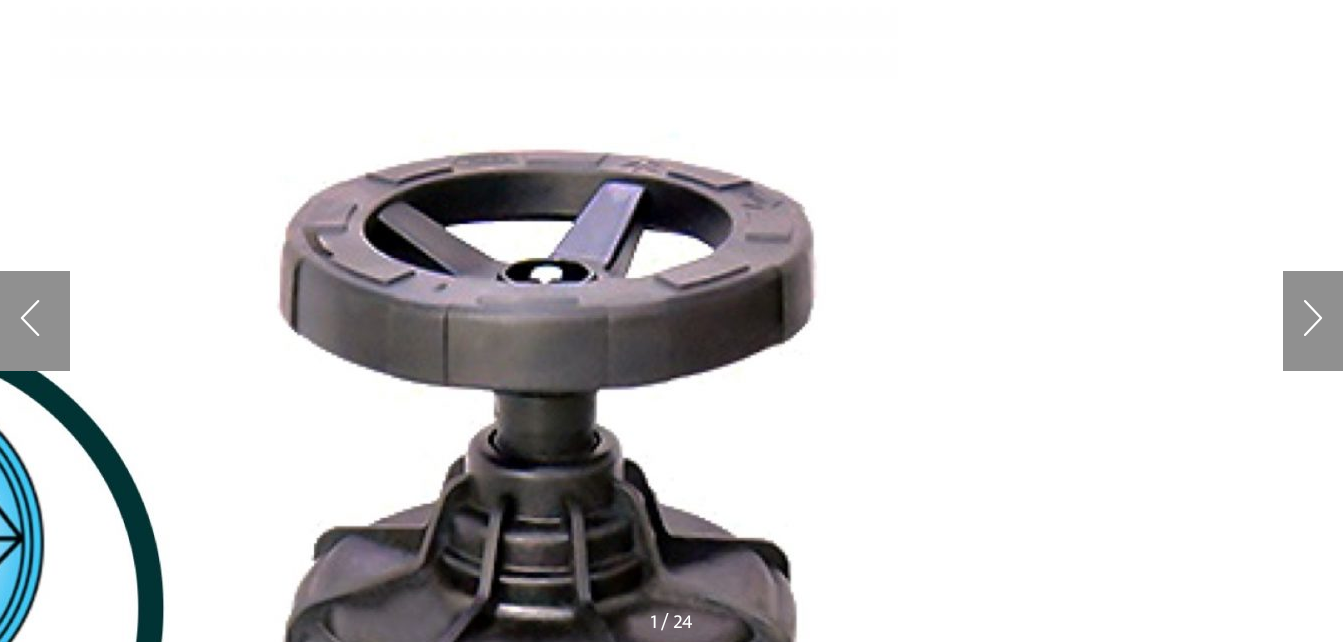 click at bounding box center (474, 943) 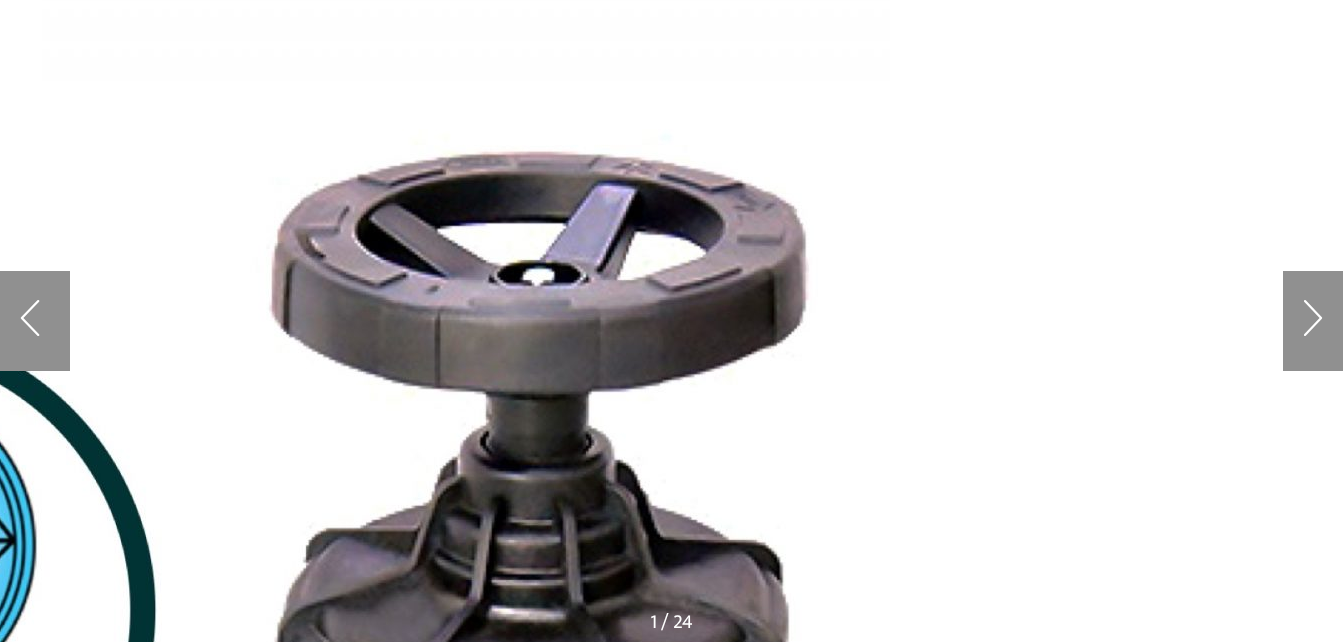 click at bounding box center [466, 945] 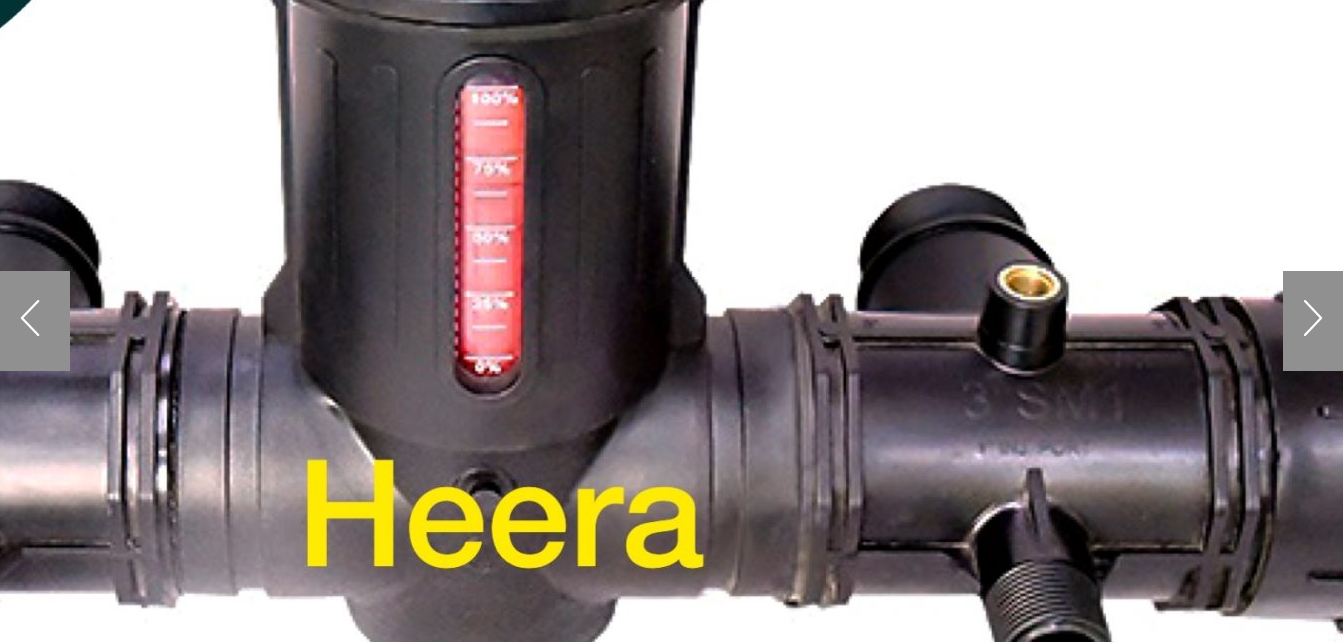 click at bounding box center [421, 137] 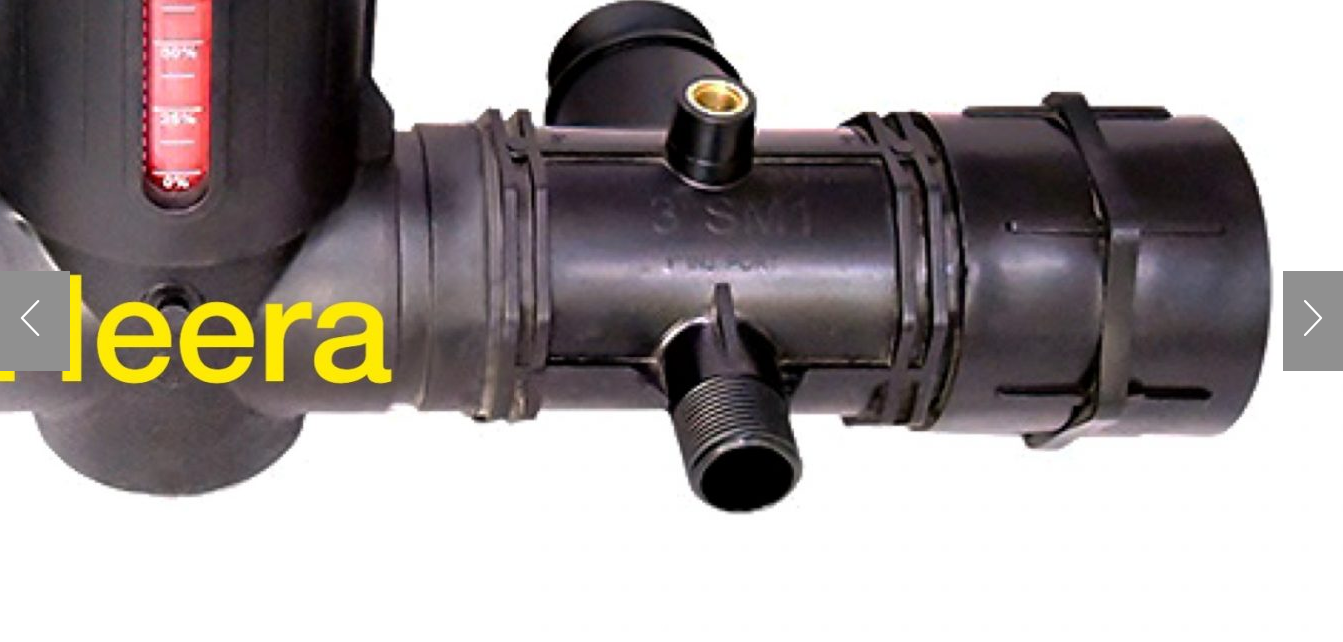 click at bounding box center [109, -48] 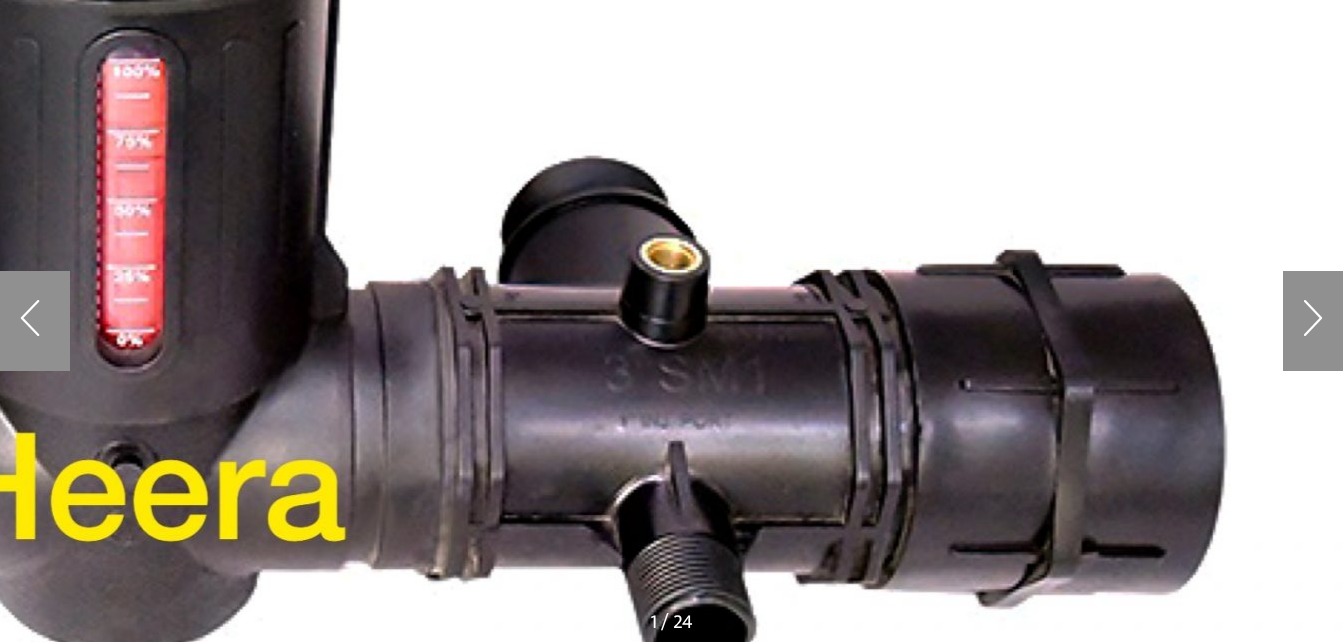 click at bounding box center (63, 110) 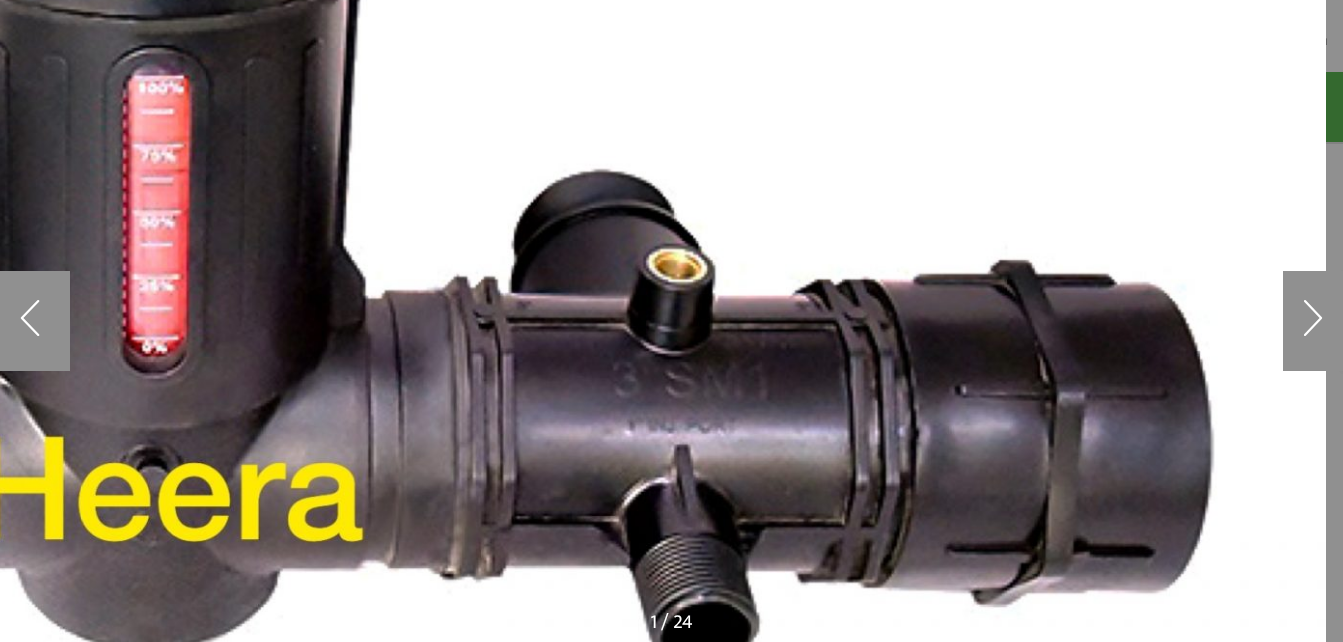 click at bounding box center (90, 125) 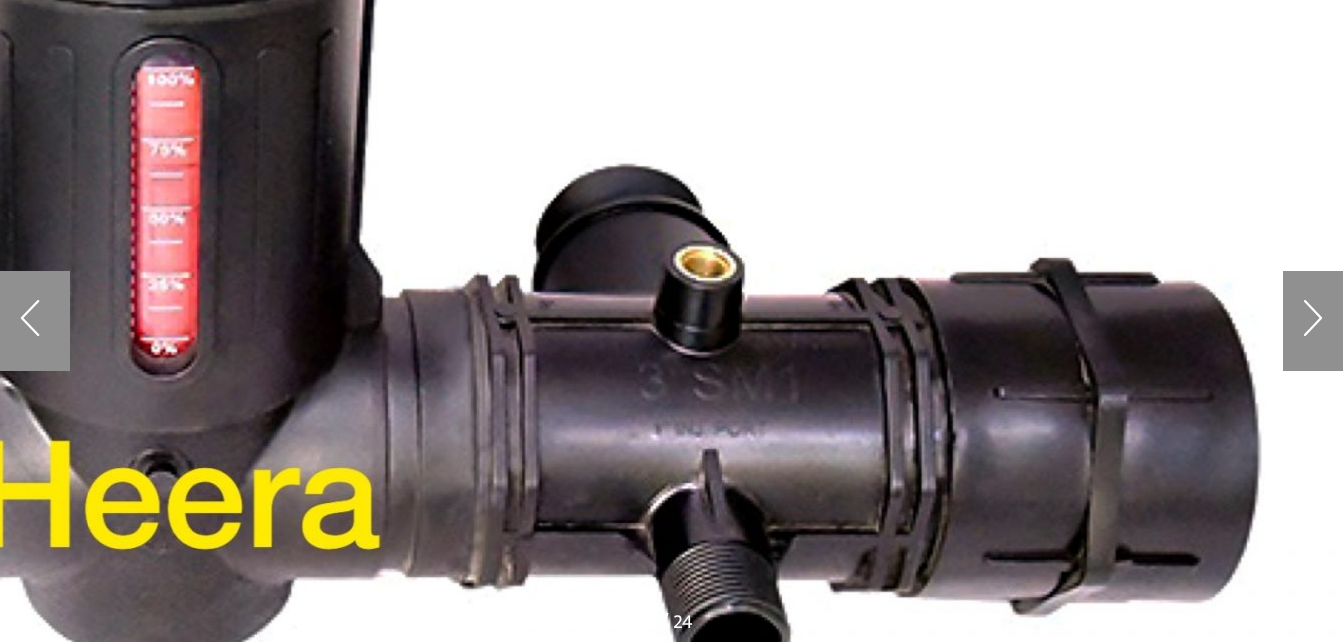 click at bounding box center (97, 118) 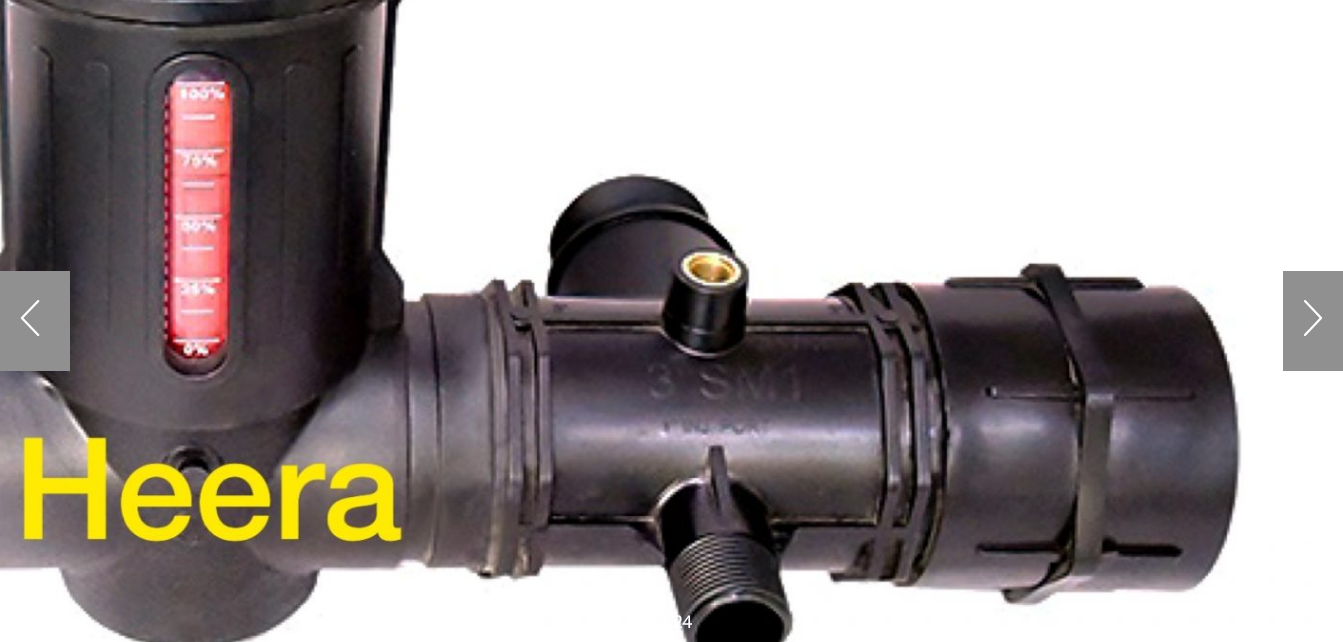 click at bounding box center [132, 130] 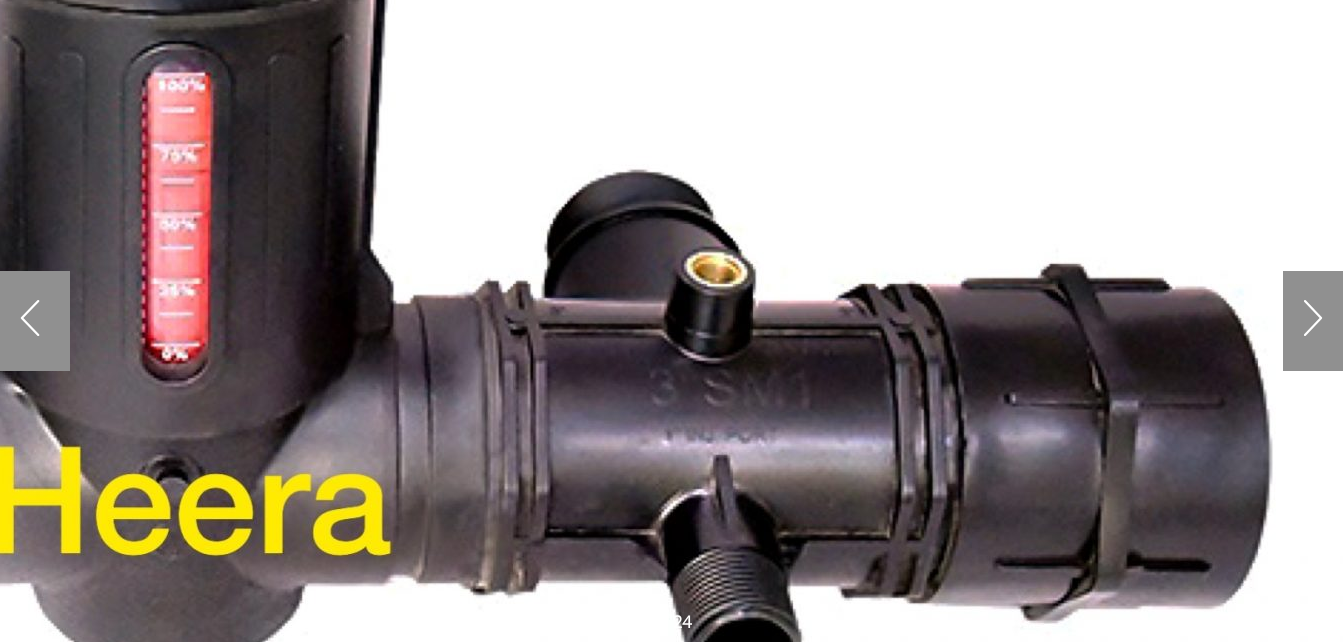 click at bounding box center [1313, 321] 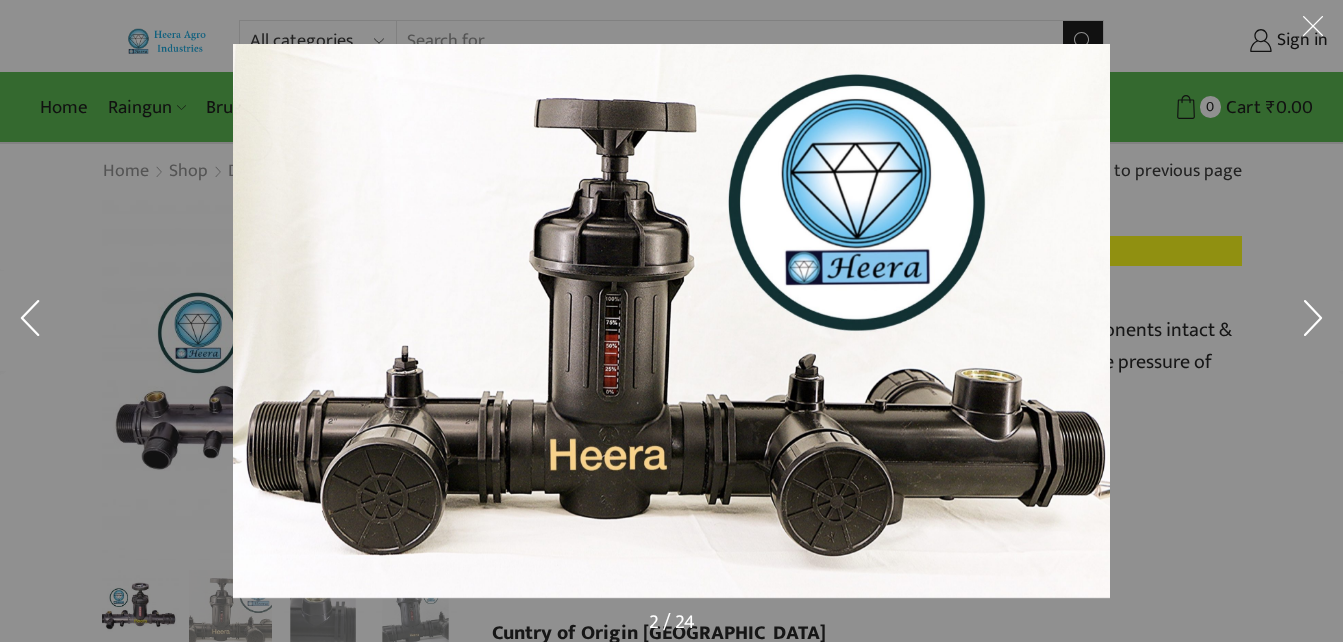 click at bounding box center (1313, 30) 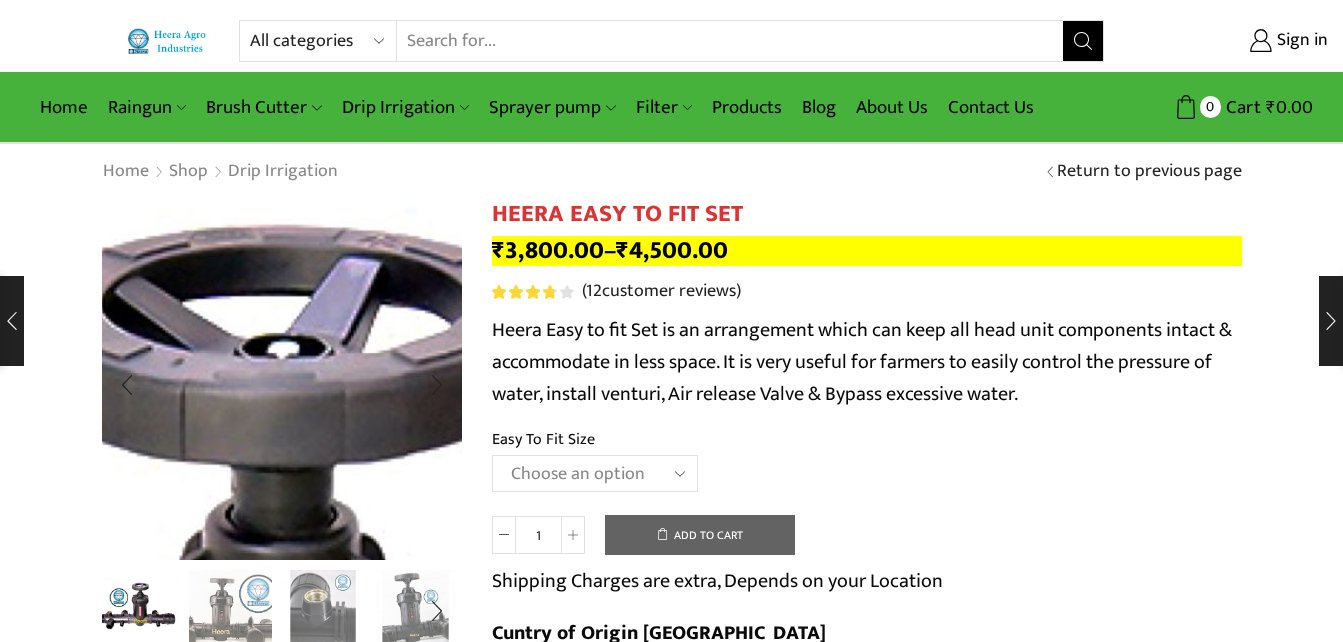 click at bounding box center (211, 1018) 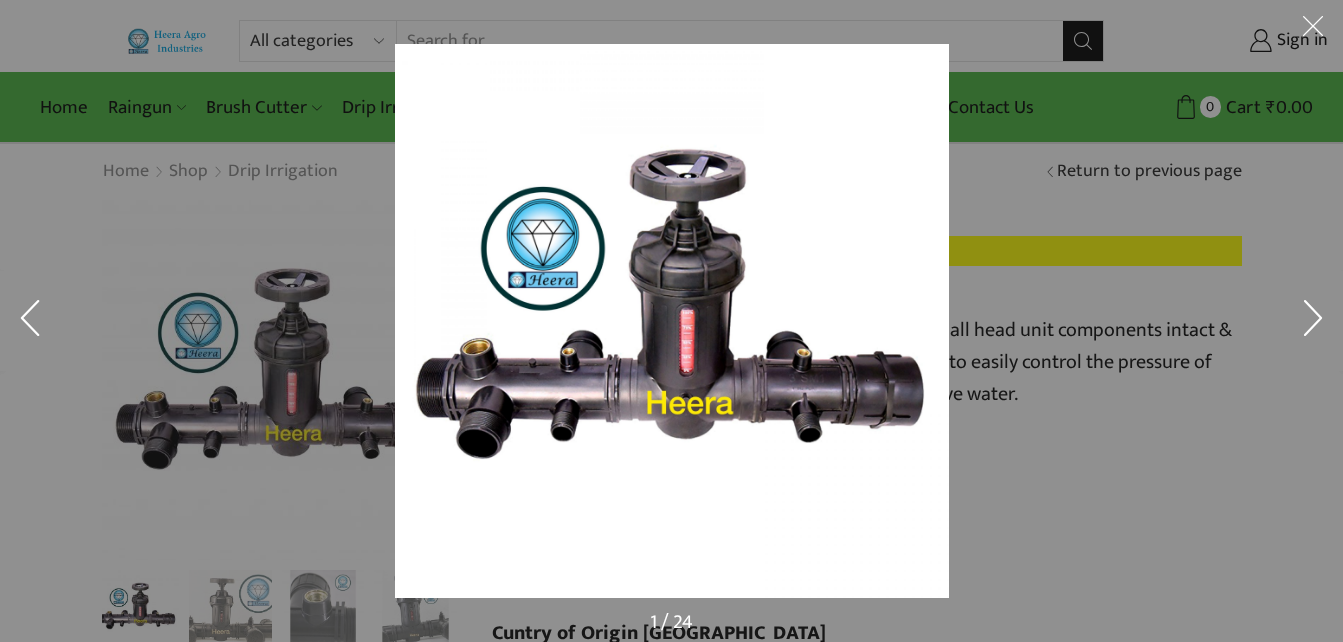click at bounding box center (1066, 365) 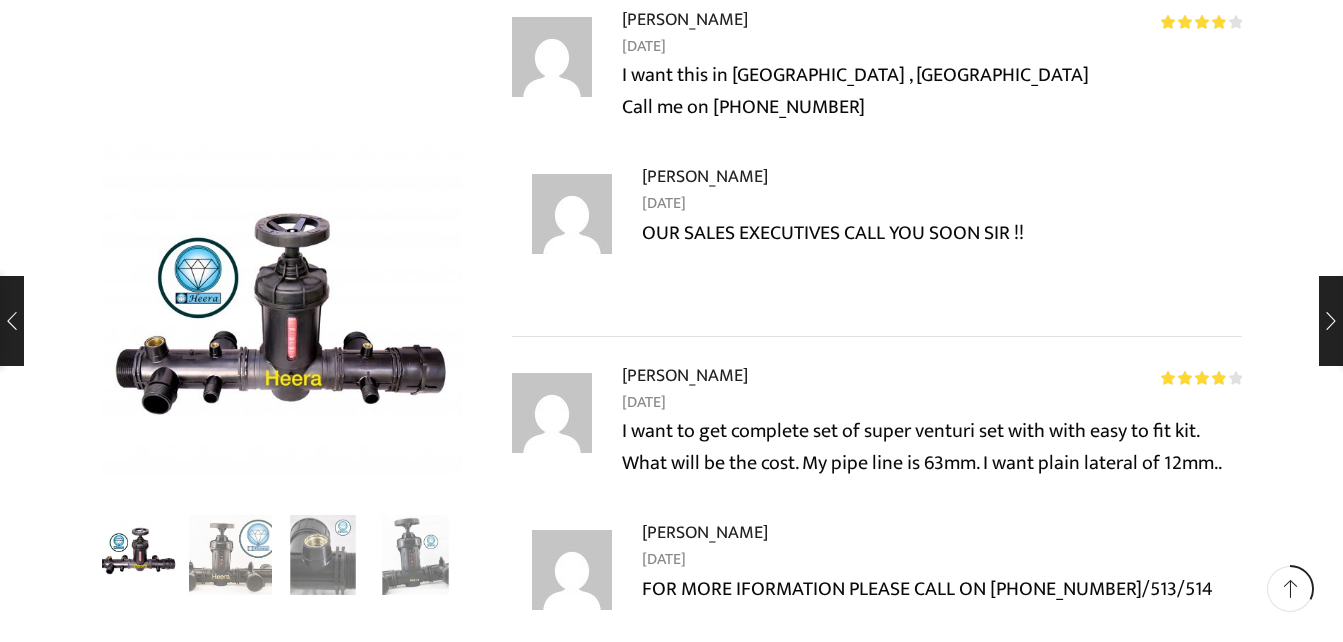 scroll, scrollTop: 5673, scrollLeft: 0, axis: vertical 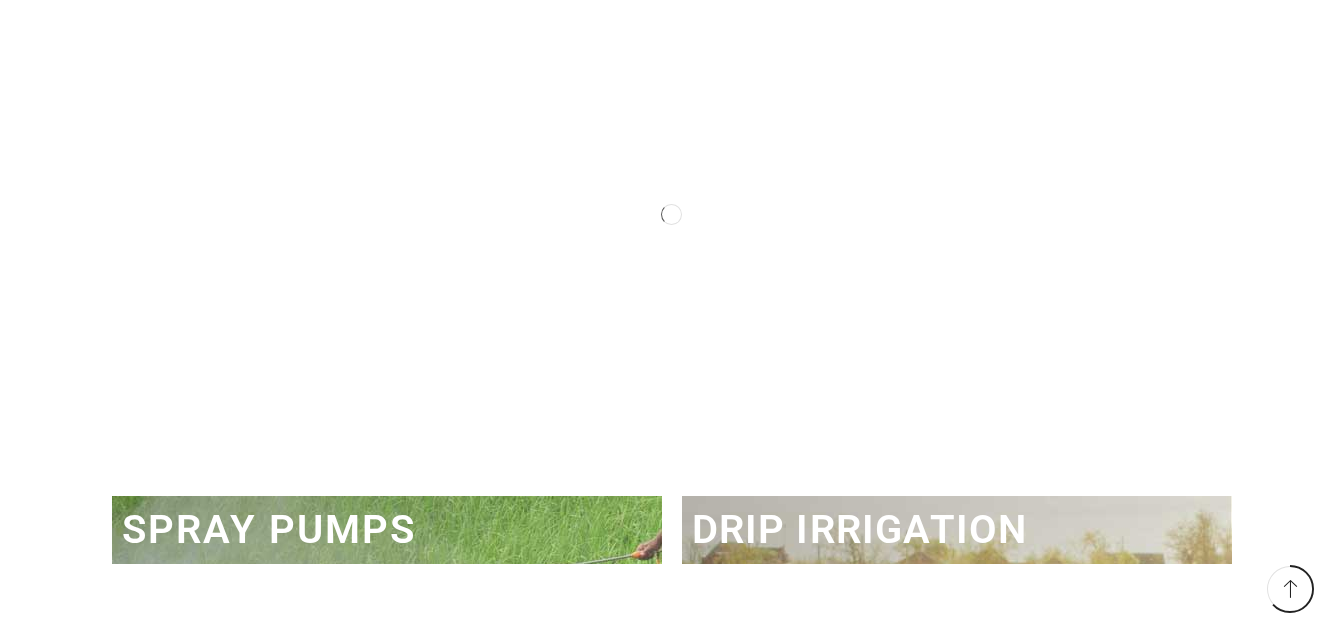 click on "SPRAY PUMPS" at bounding box center [269, 529] 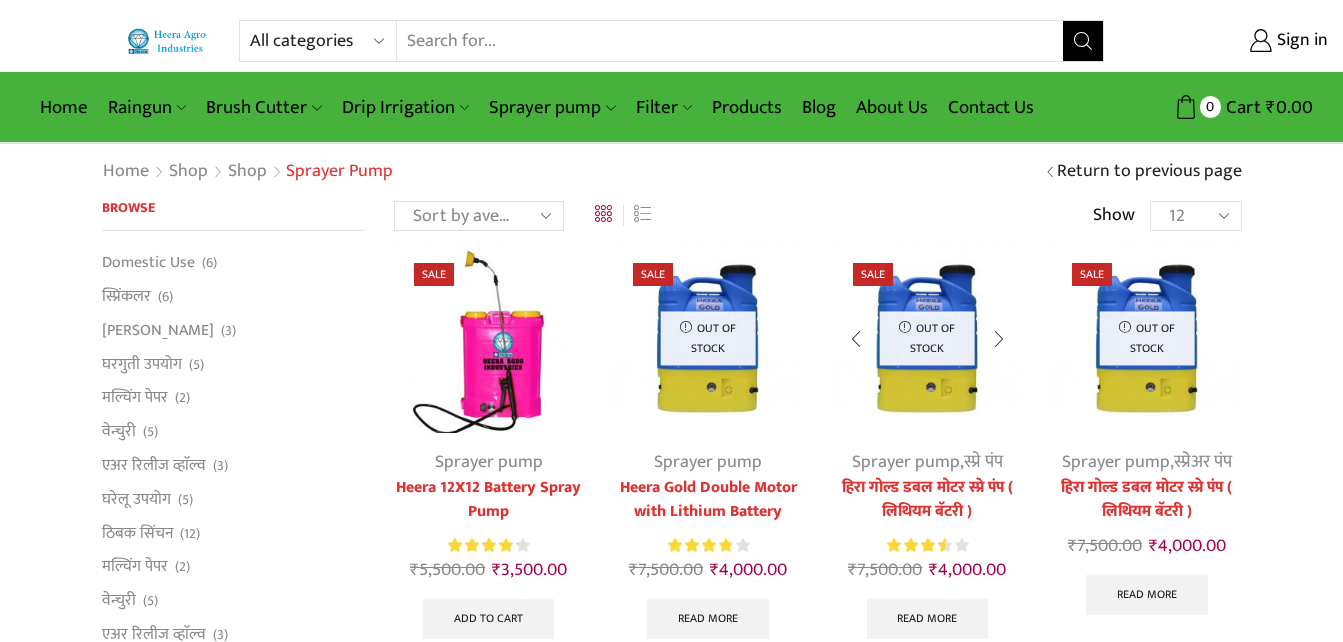 scroll, scrollTop: 0, scrollLeft: 0, axis: both 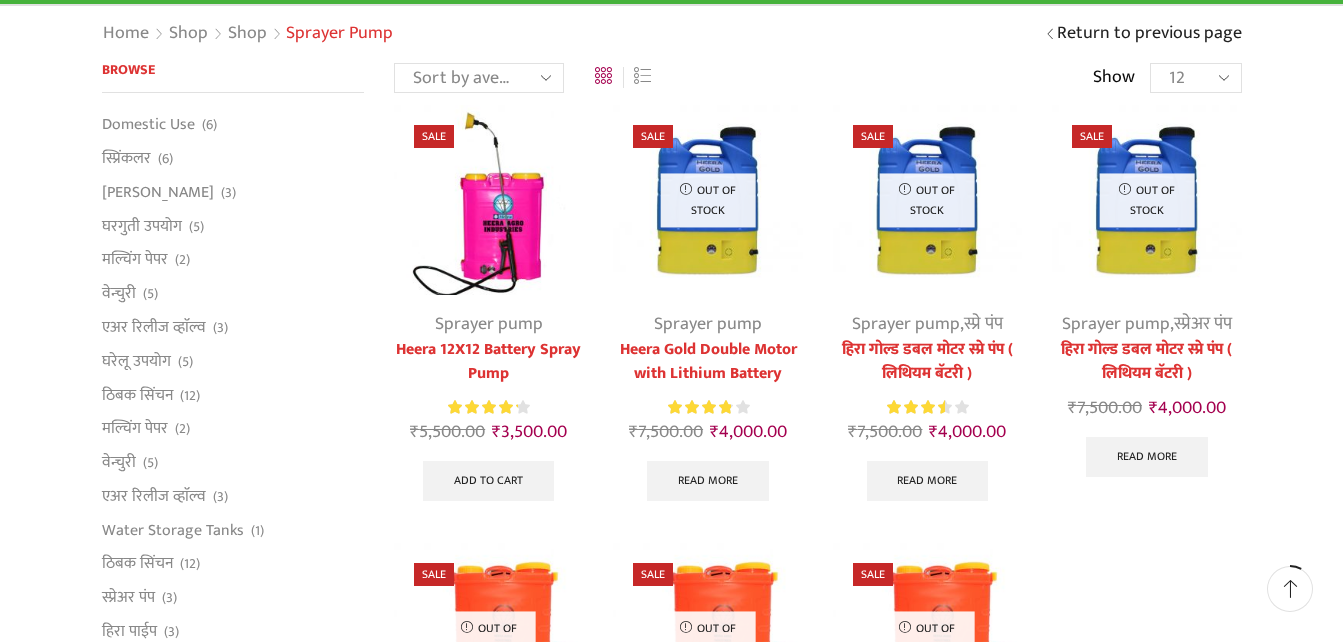 click on "Heera 12X12 Battery Spray Pump" at bounding box center (488, 362) 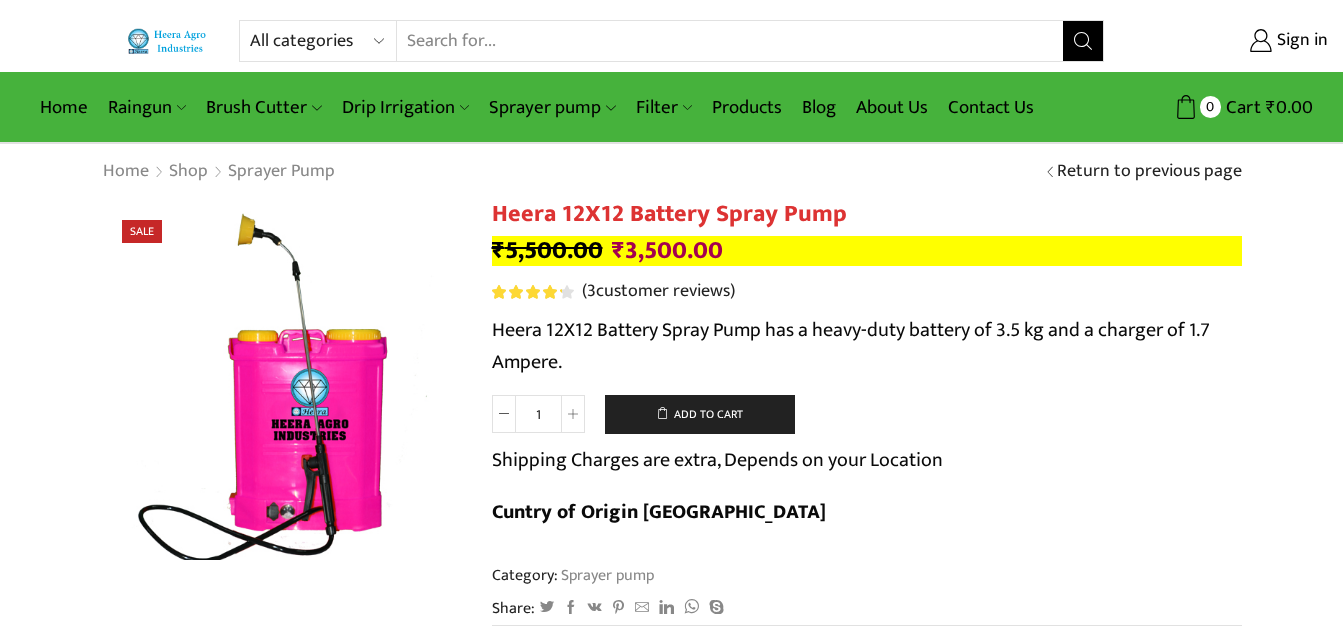scroll, scrollTop: 0, scrollLeft: 0, axis: both 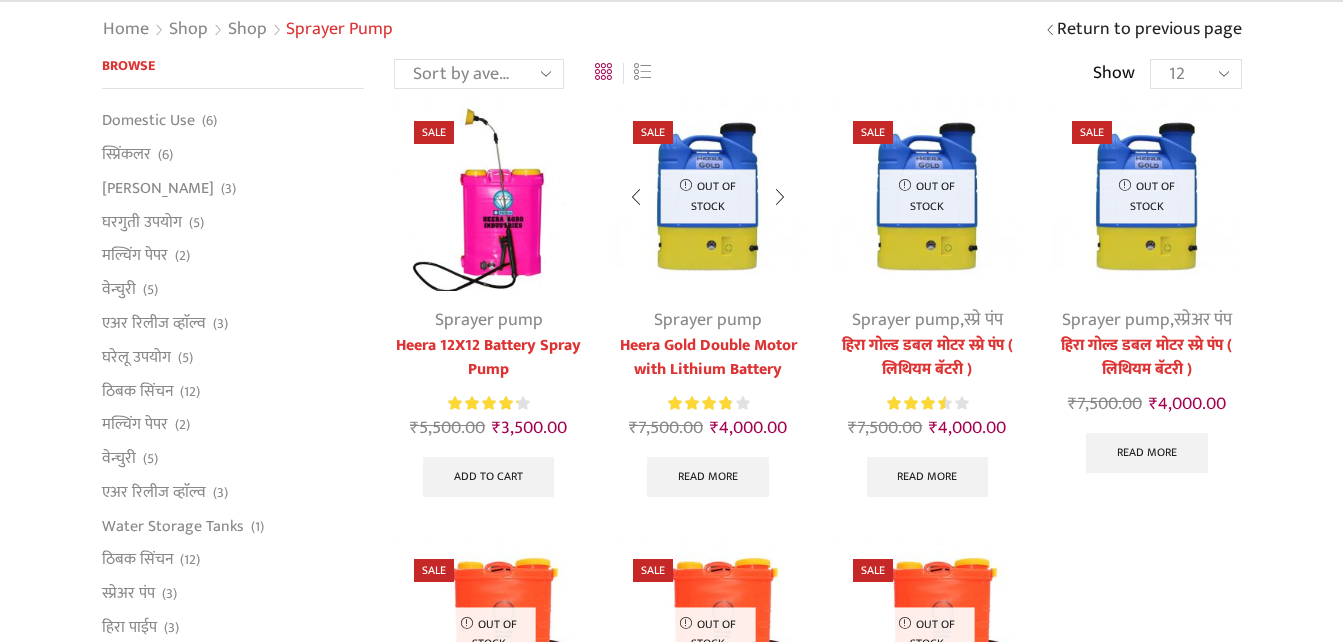 click on "Heera Gold Double Motor with Lithium Battery" at bounding box center [707, 358] 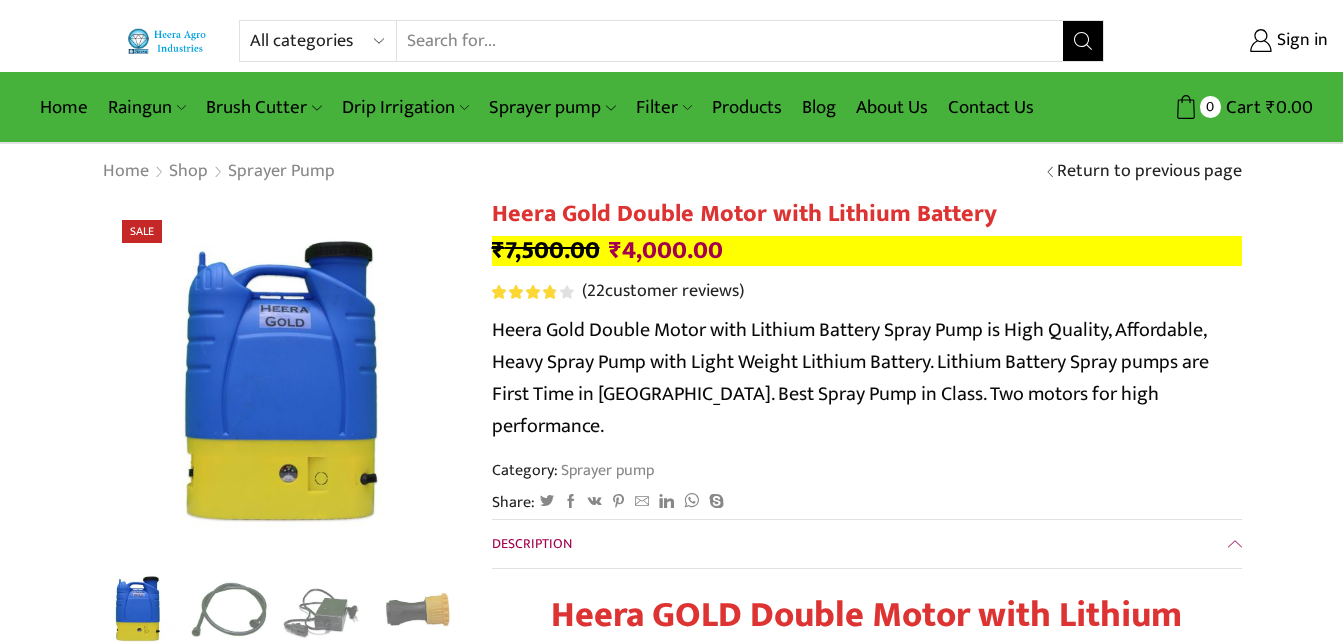scroll, scrollTop: 0, scrollLeft: 0, axis: both 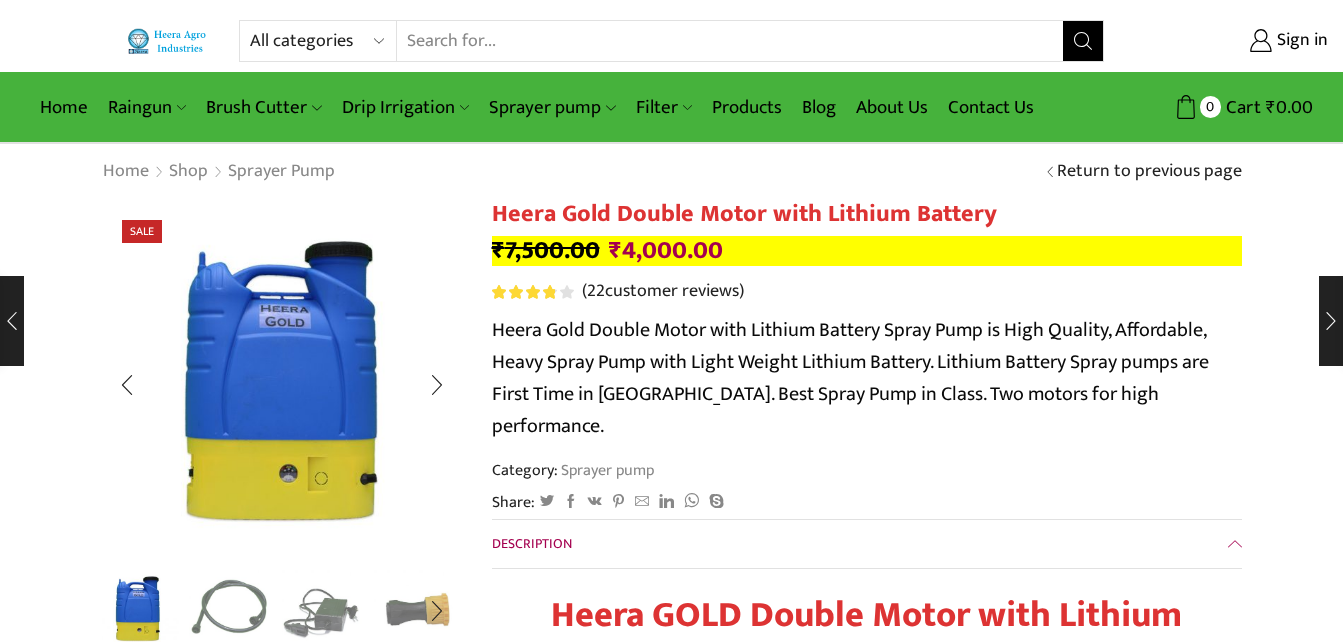 click at bounding box center (230, 608) 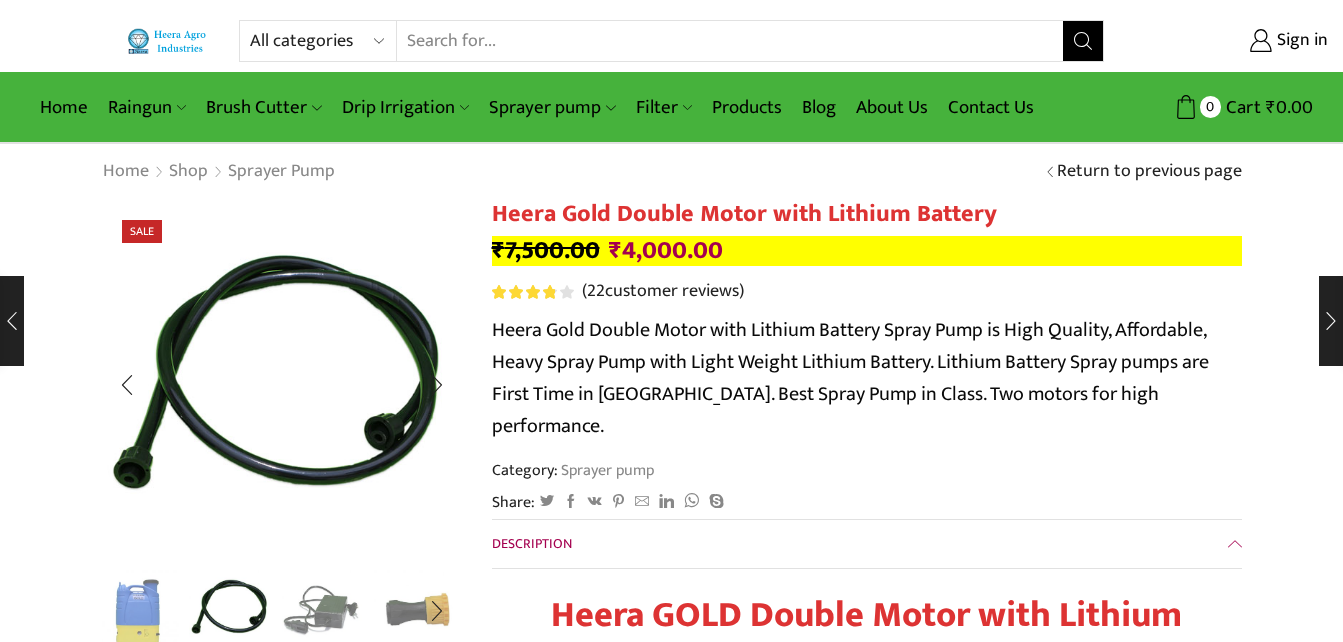 click at bounding box center (323, 608) 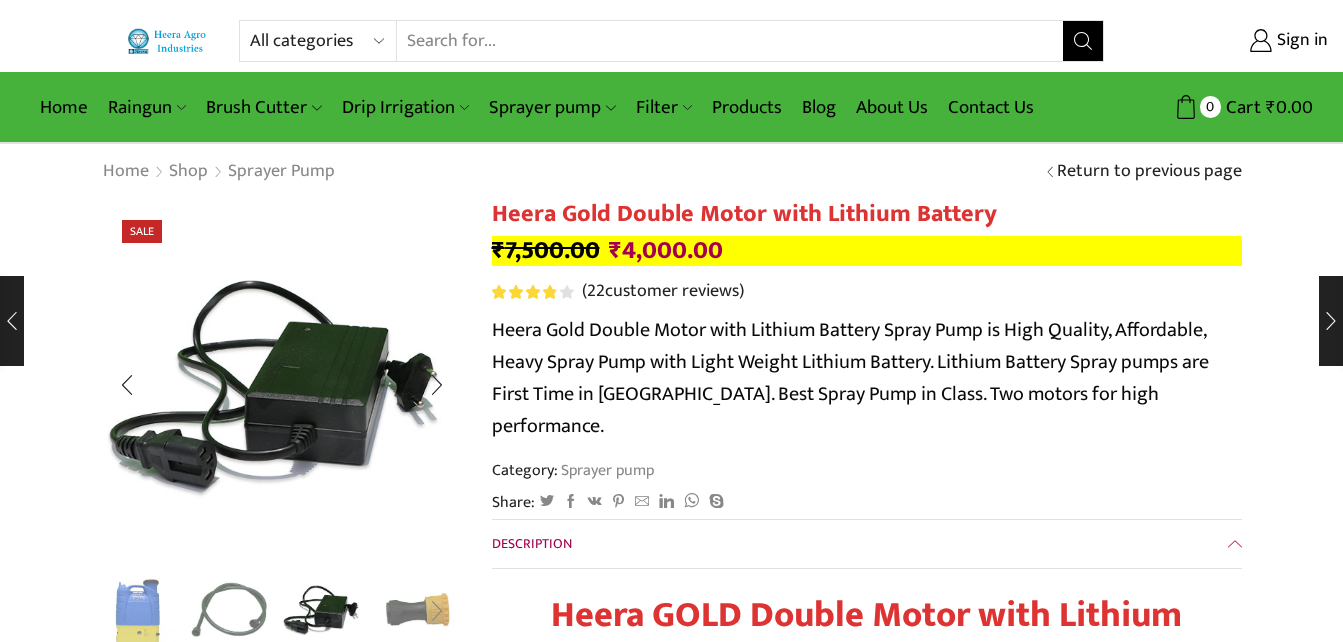click at bounding box center [437, 611] 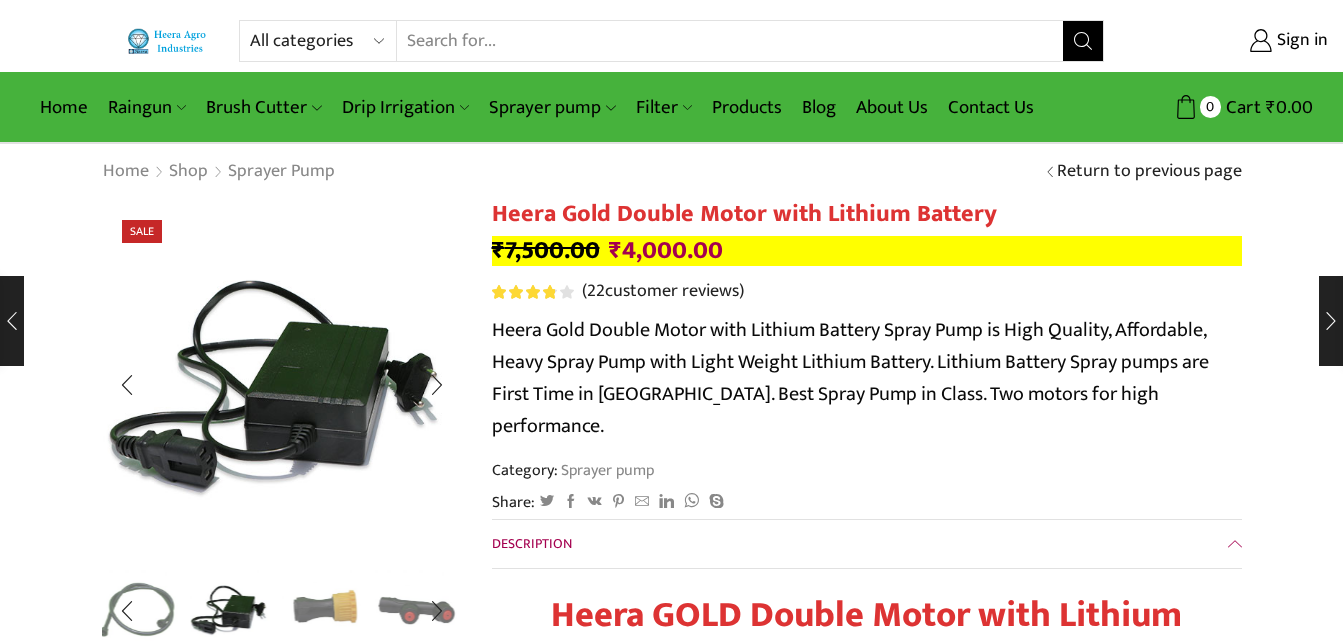 click at bounding box center [323, 608] 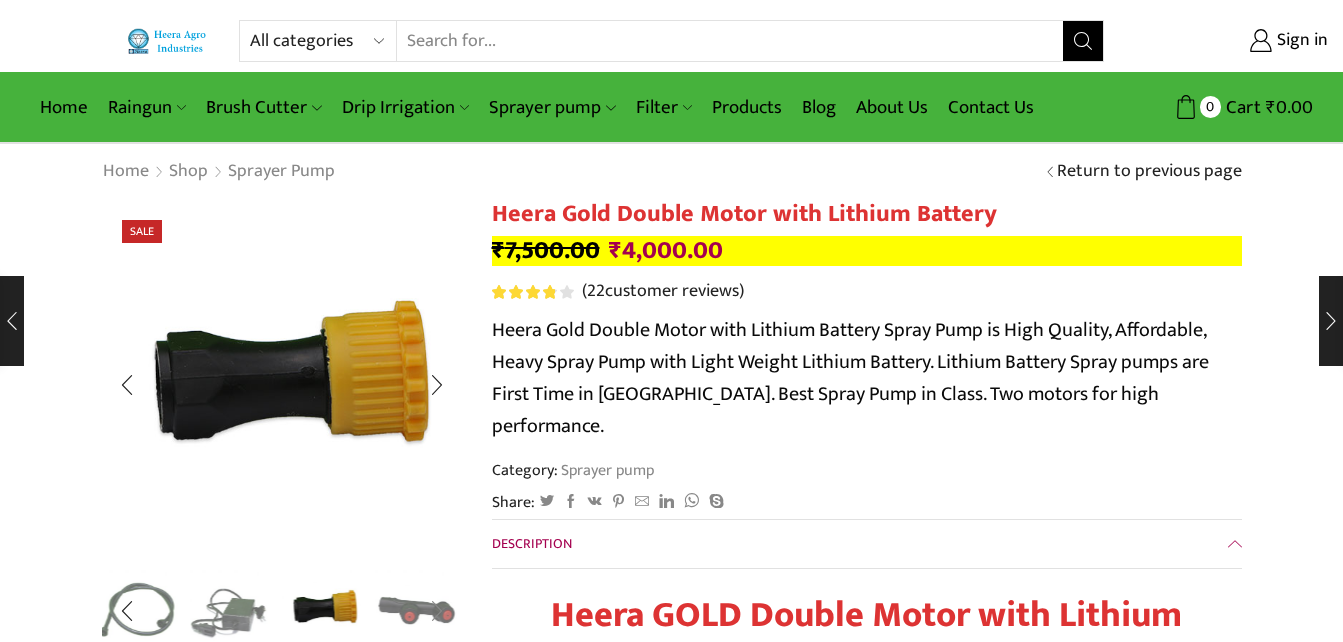 click at bounding box center (437, 611) 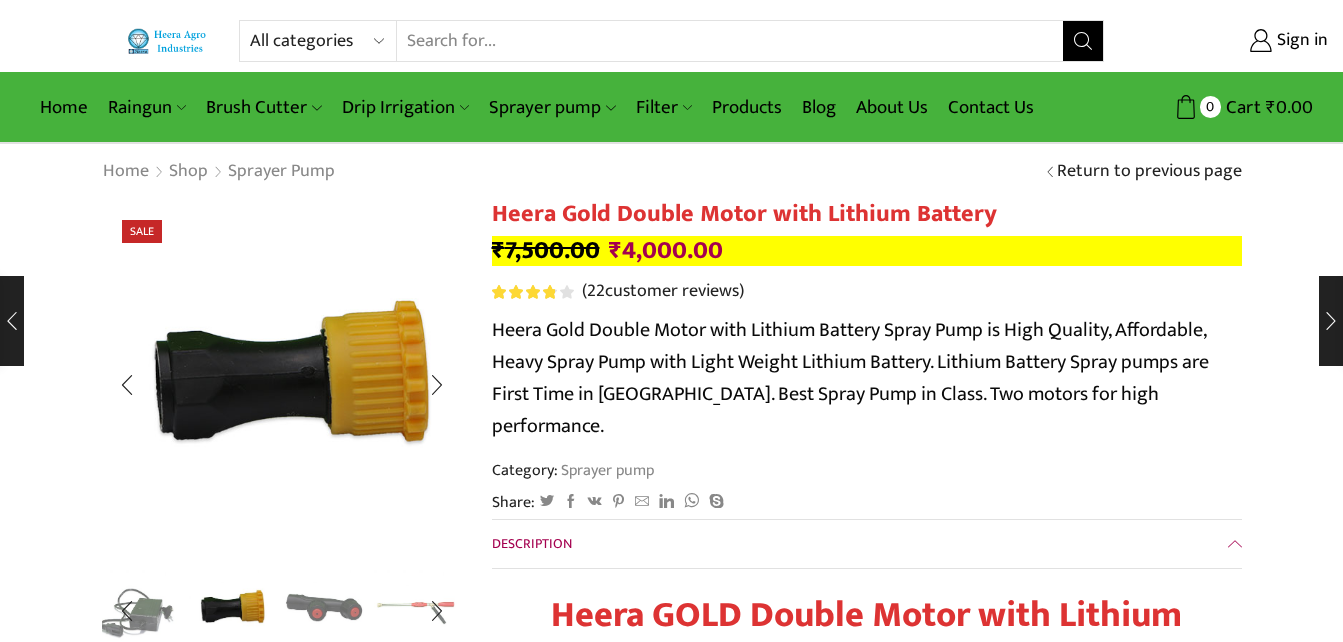 click at bounding box center (323, 608) 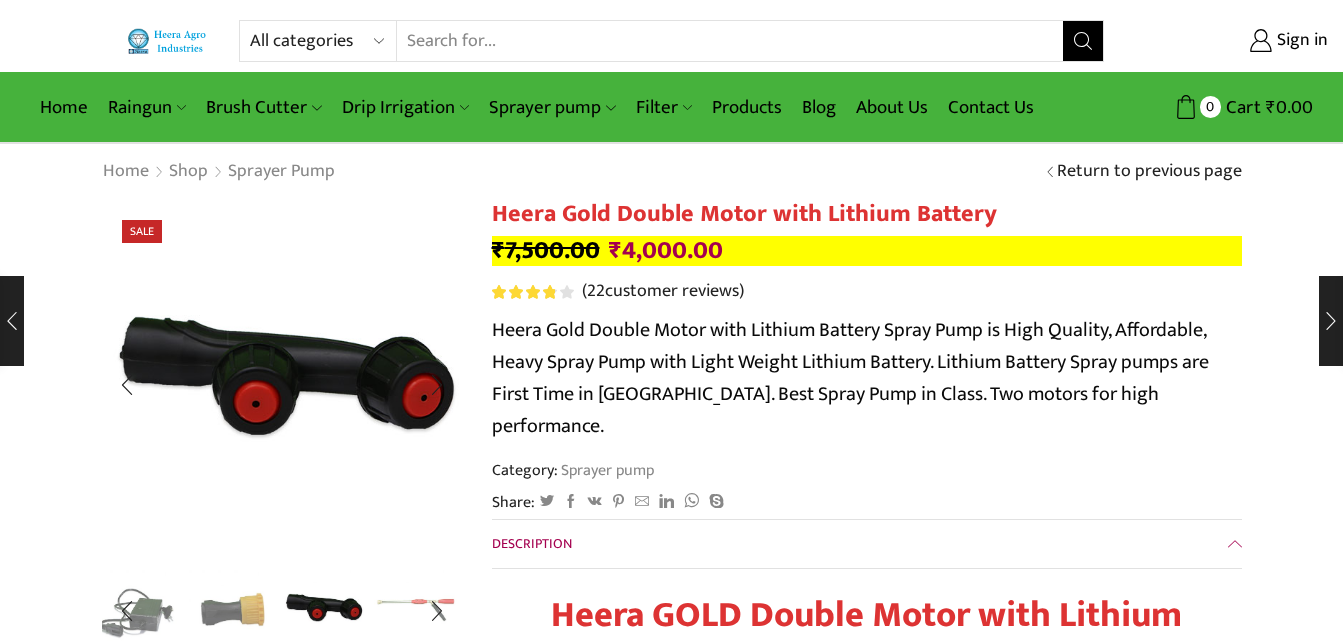 click at bounding box center [415, 608] 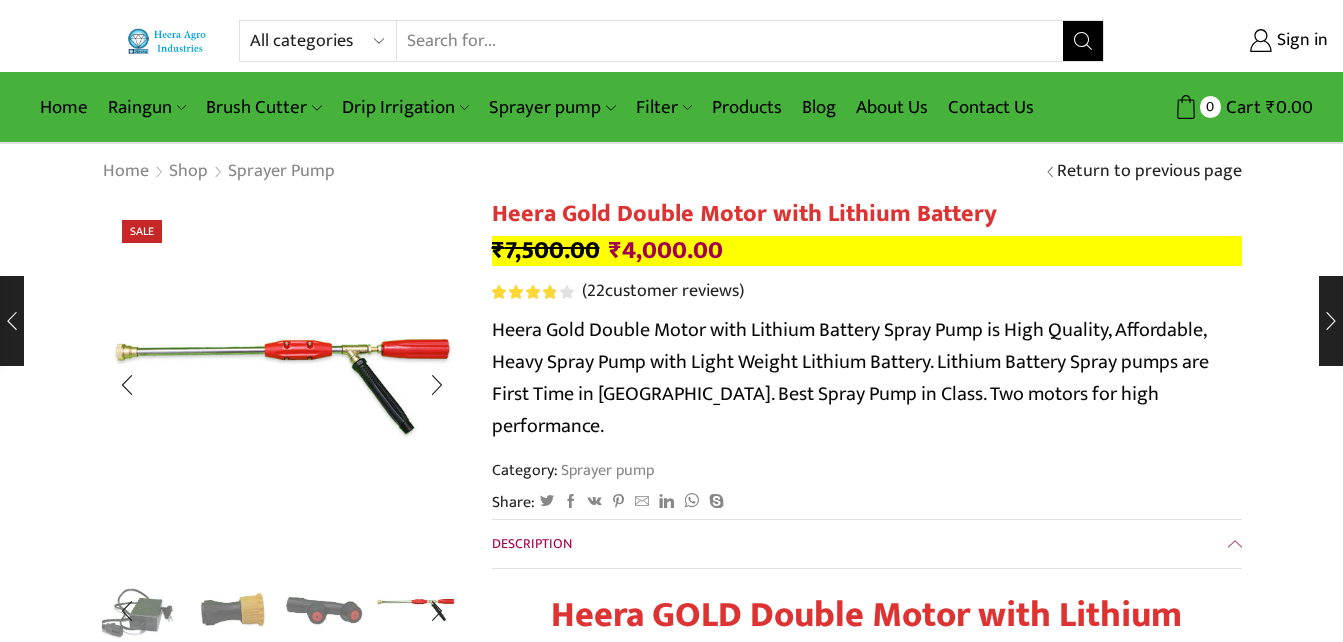 click at bounding box center [415, 608] 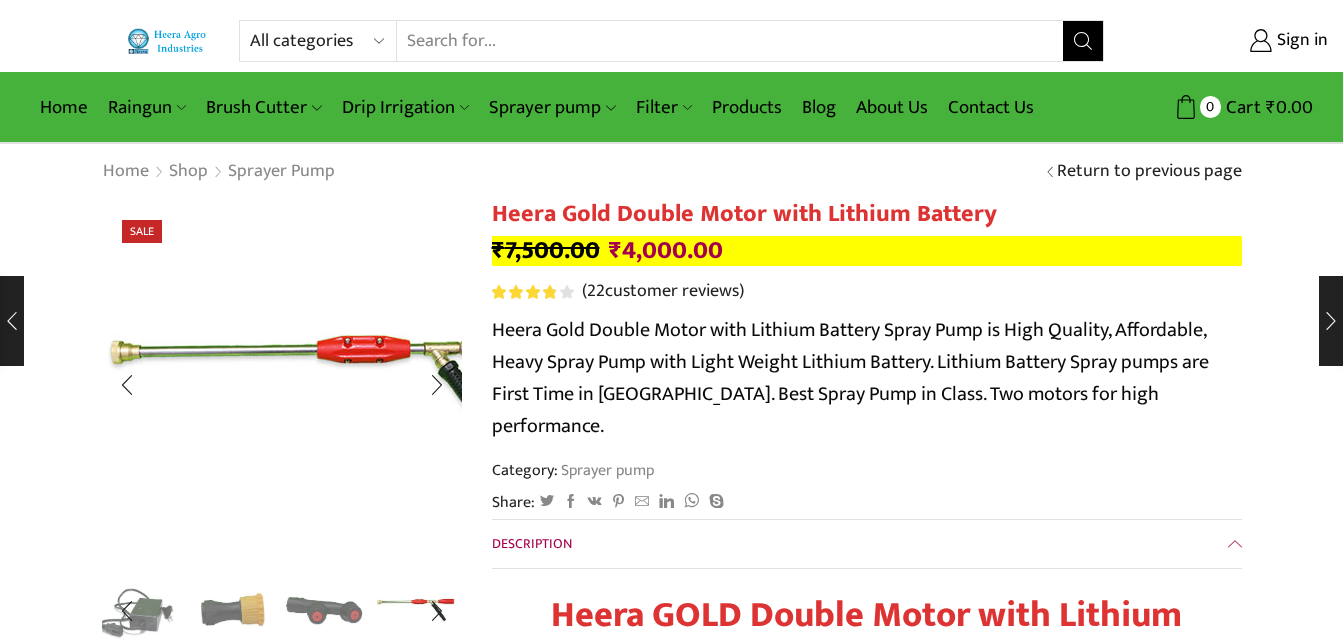 click at bounding box center [341, 391] 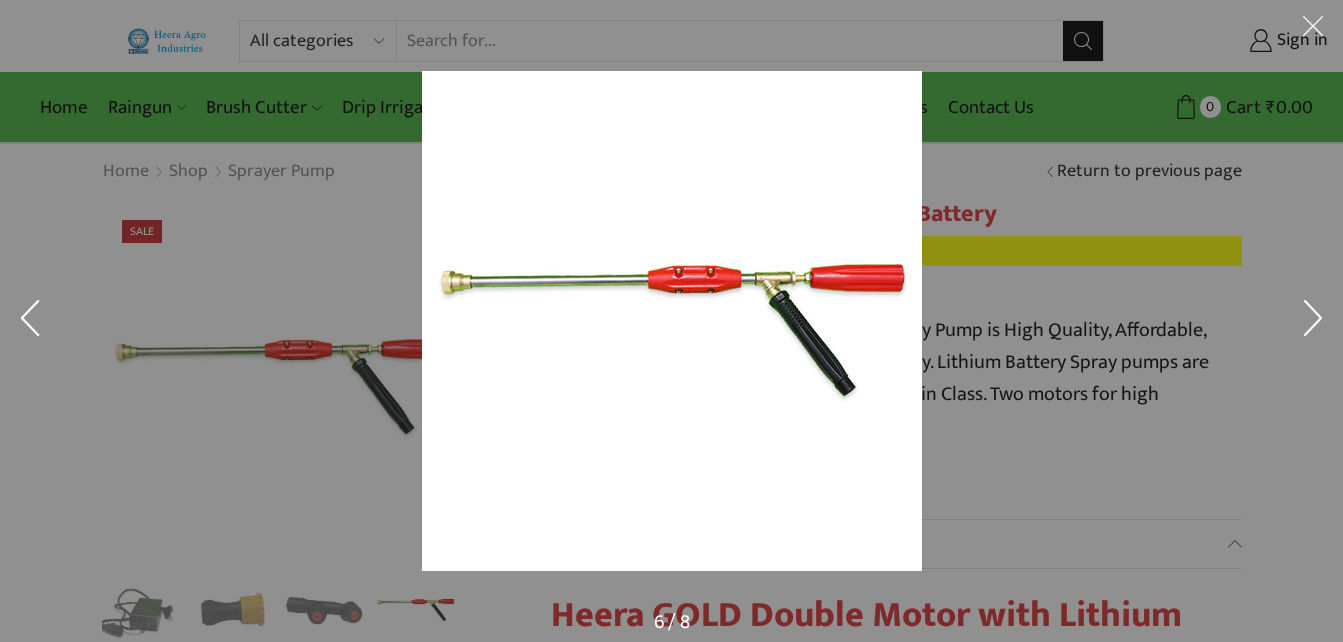 click at bounding box center [672, 321] 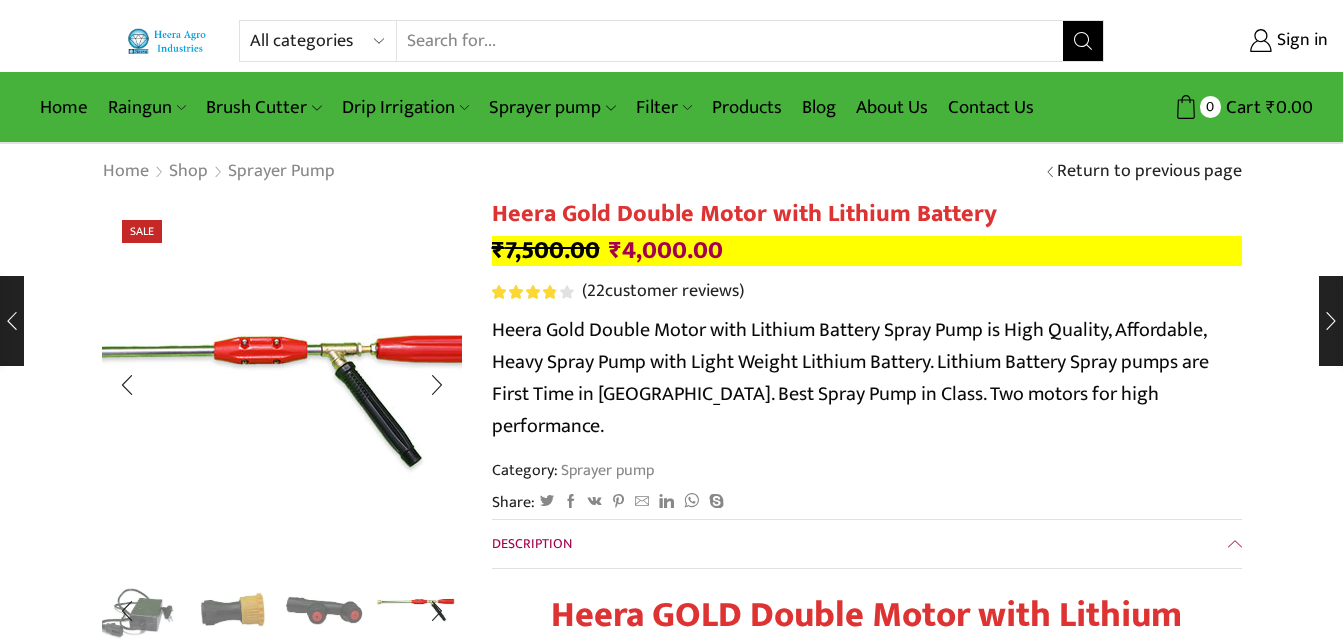 click at bounding box center (238, 392) 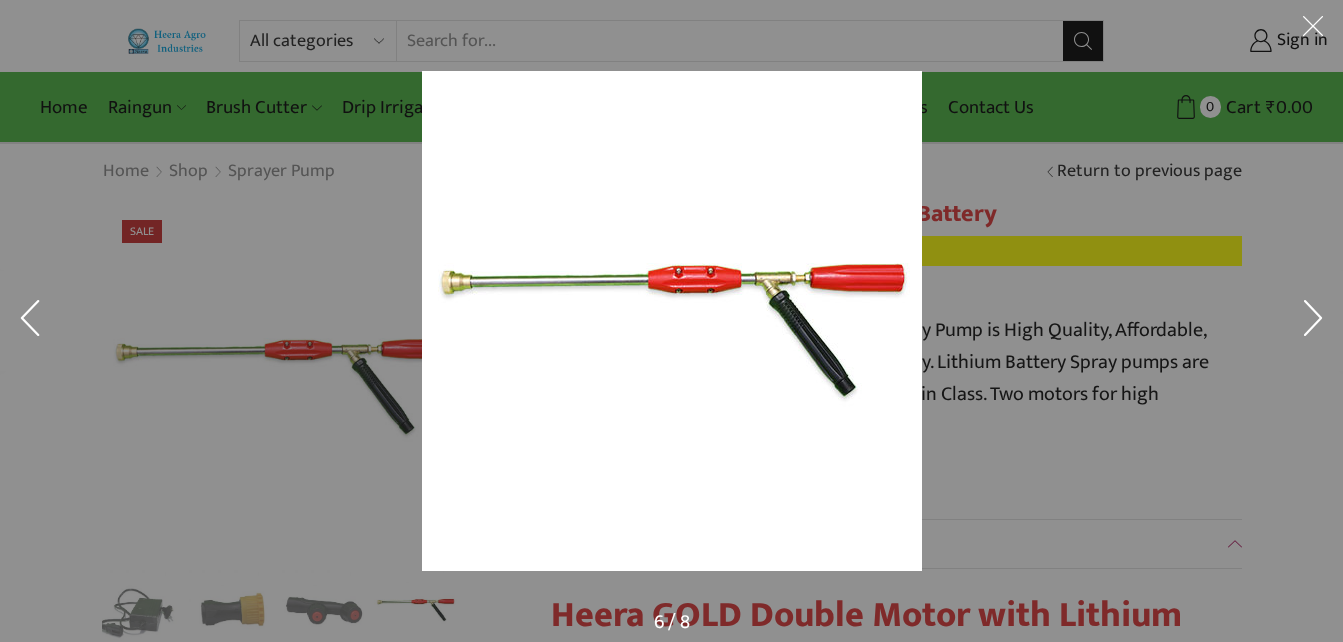 click at bounding box center [1028, 360] 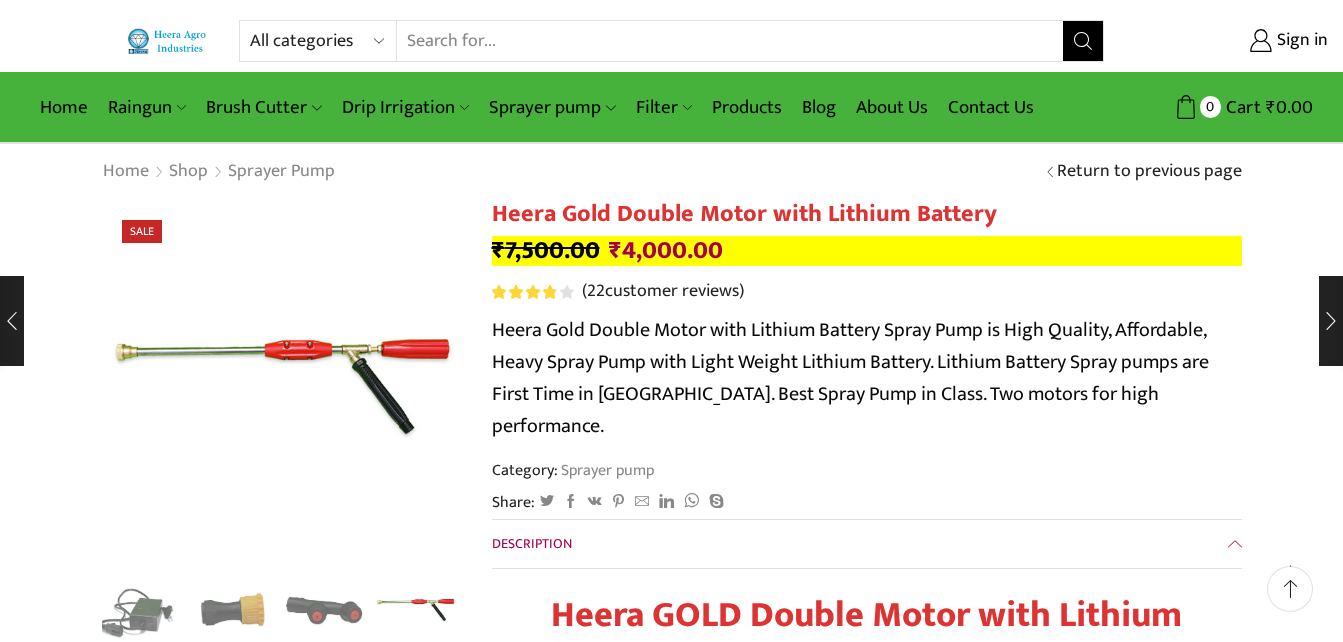 scroll, scrollTop: 561, scrollLeft: 0, axis: vertical 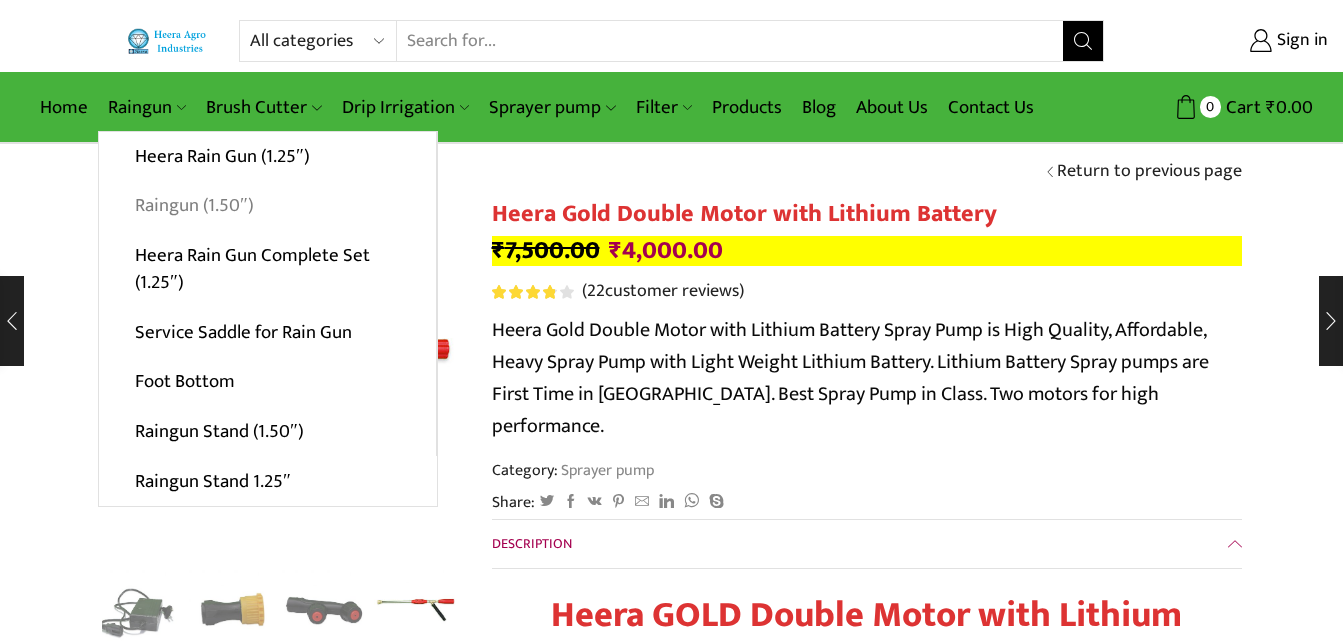 click on "Raingun (1.50″)" at bounding box center [267, 206] 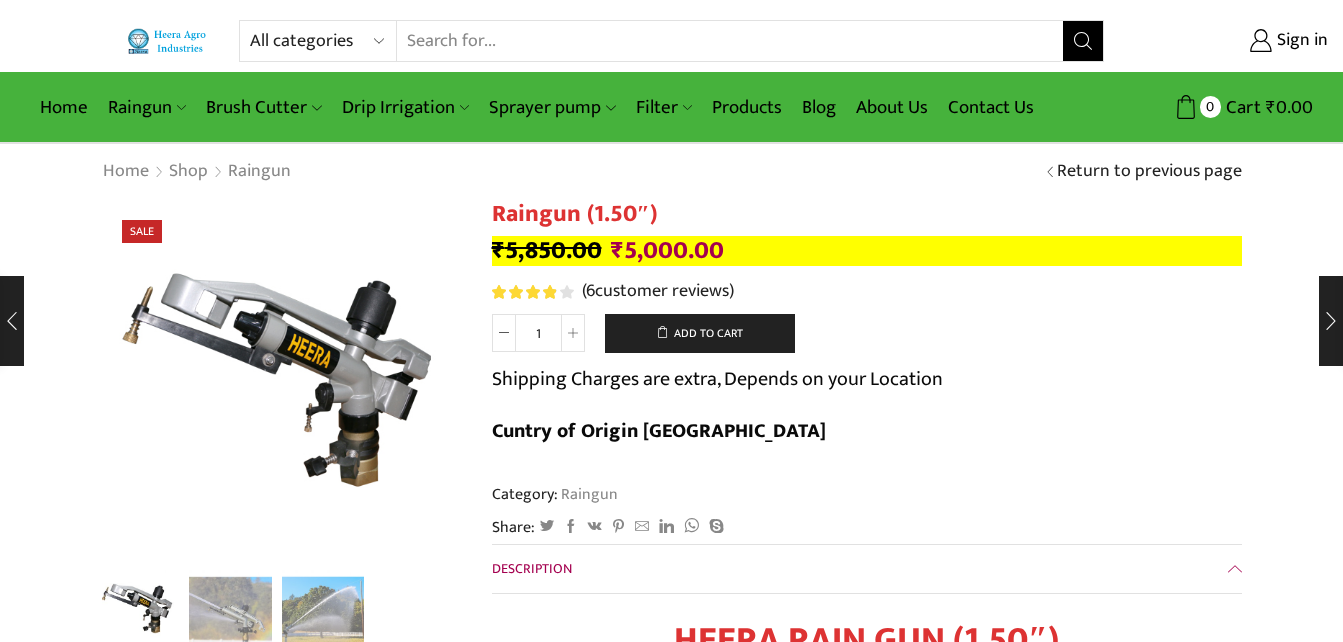 scroll, scrollTop: 0, scrollLeft: 0, axis: both 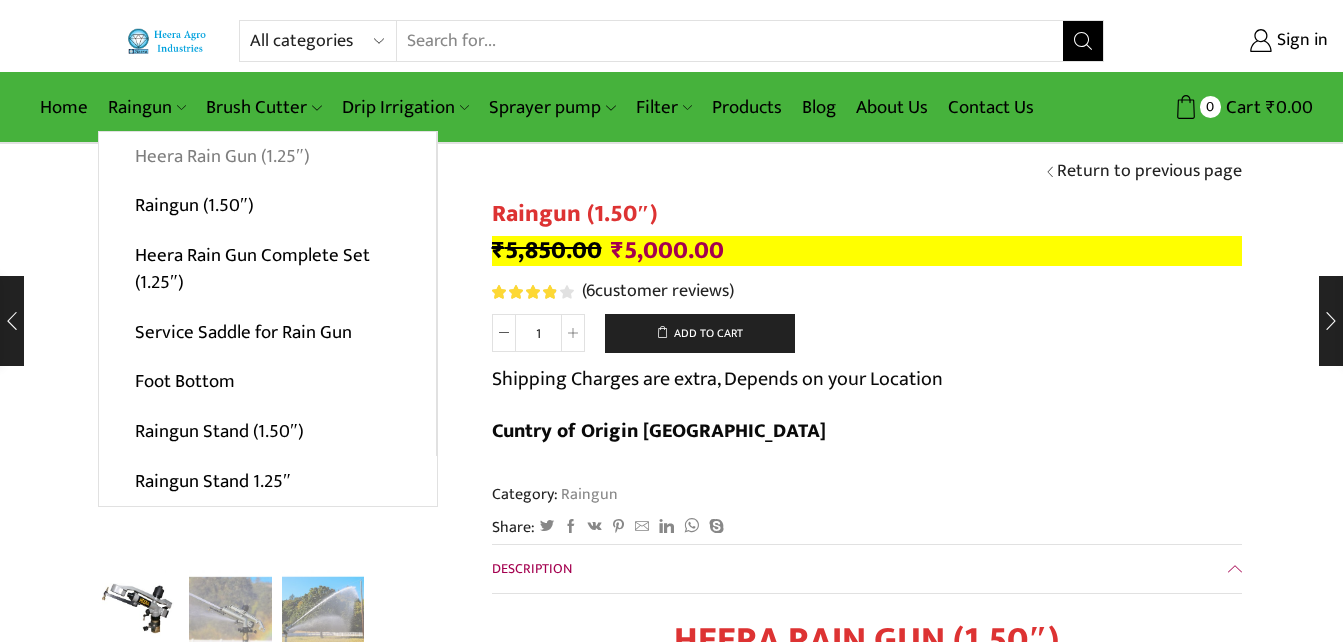 click on "Heera Rain Gun (1.25″)" at bounding box center (267, 157) 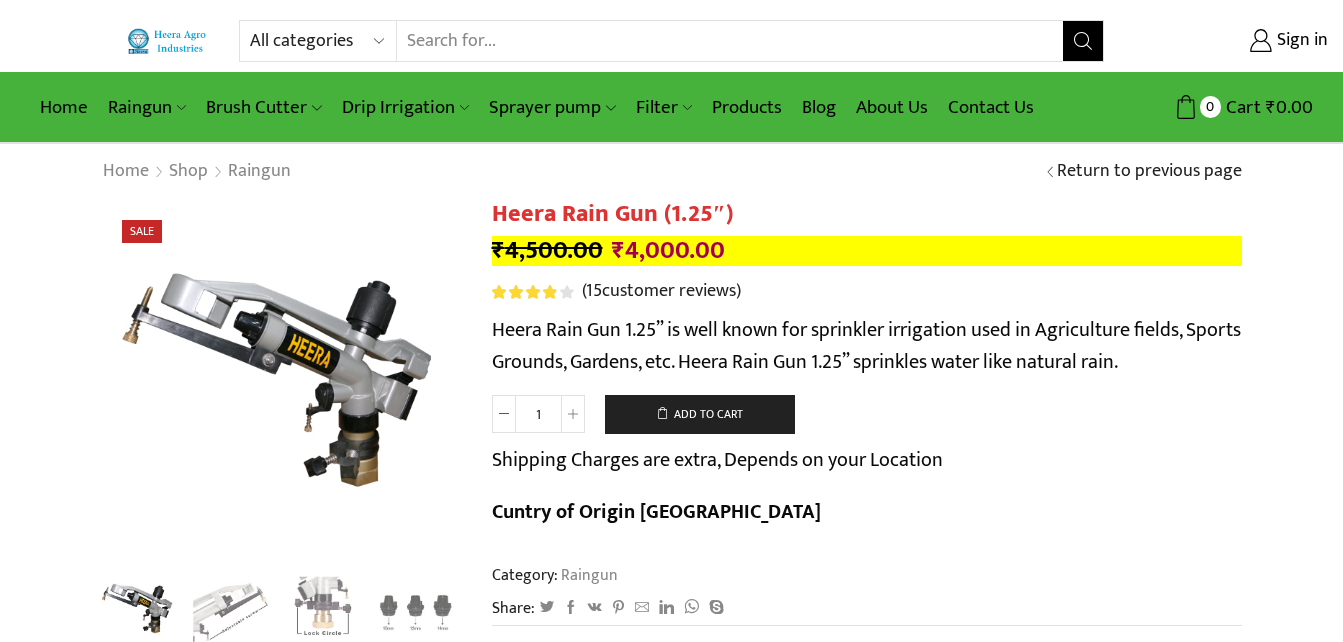 scroll, scrollTop: 0, scrollLeft: 0, axis: both 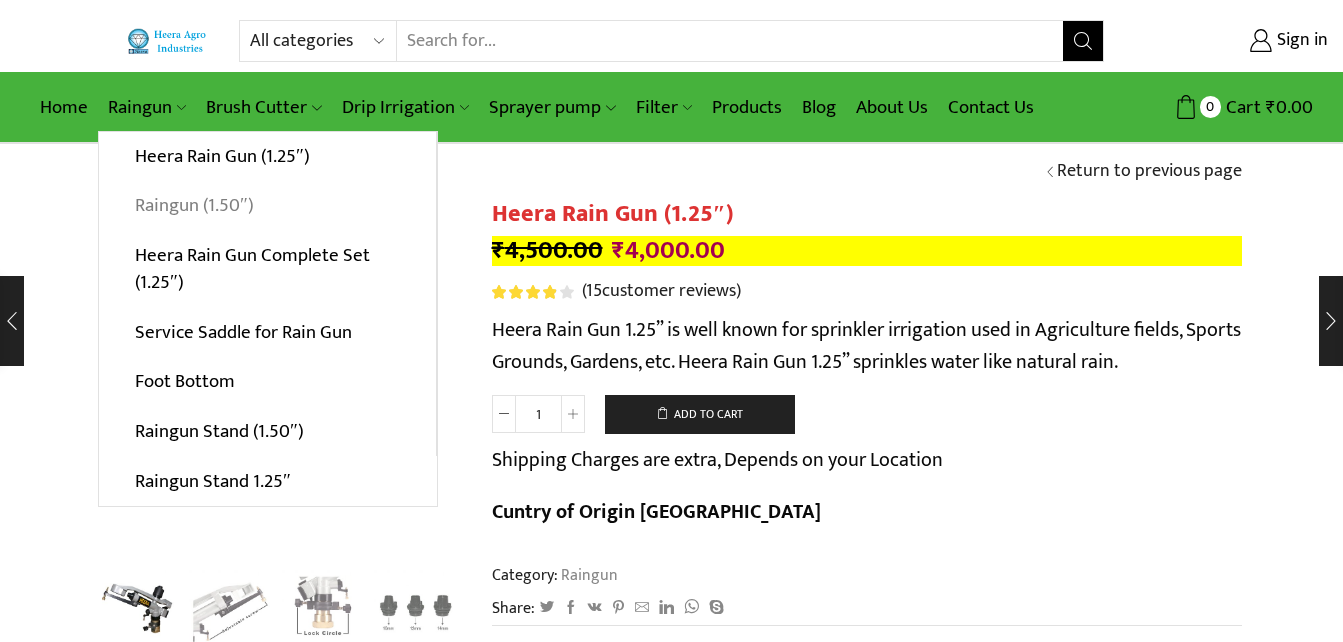click on "Raingun (1.50″)" at bounding box center [267, 206] 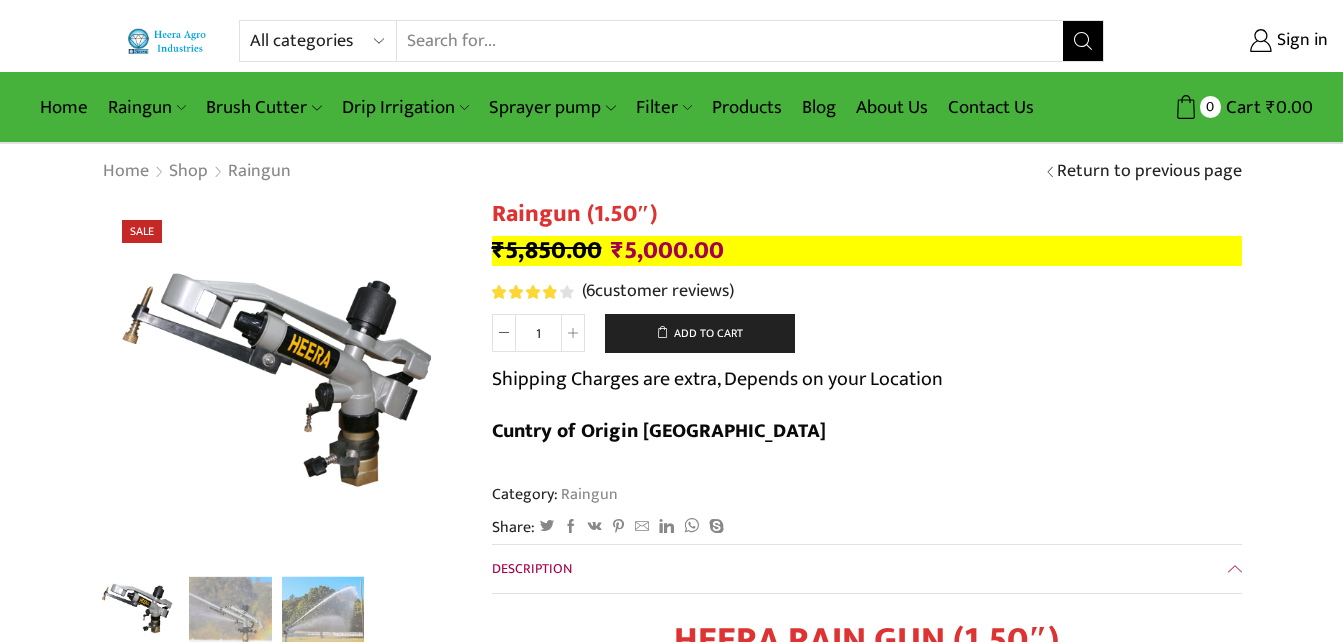 scroll, scrollTop: 0, scrollLeft: 0, axis: both 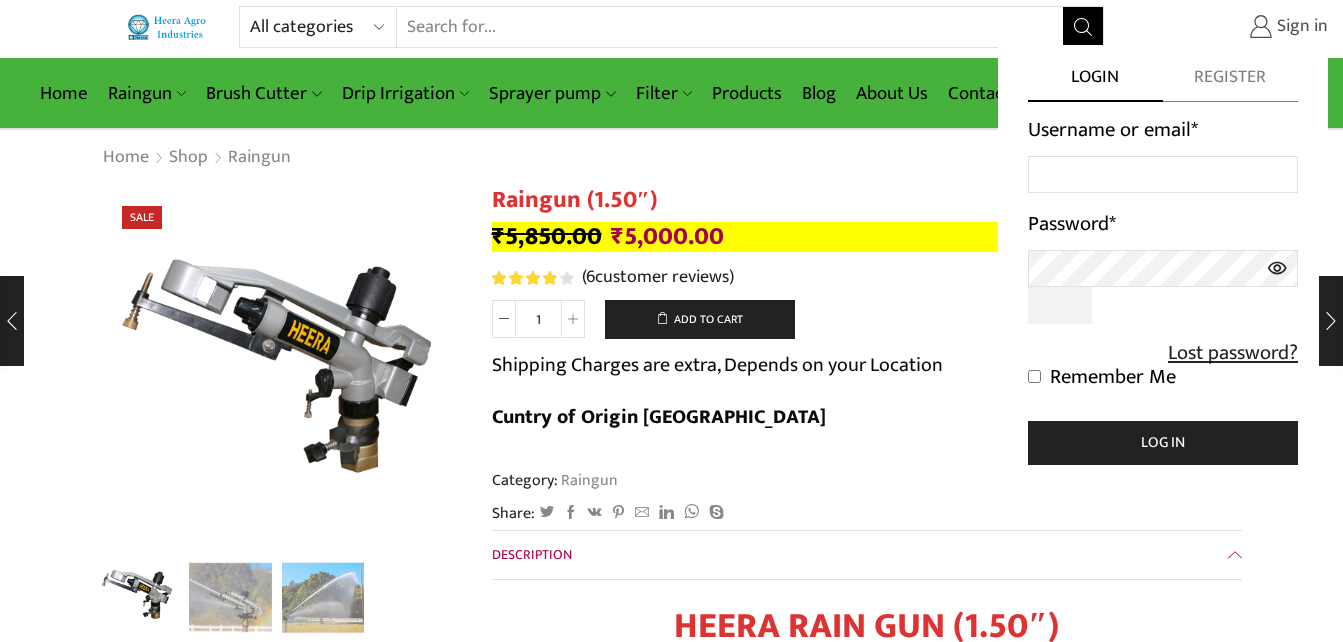click on "All categories
Accessories
Air Release Valve
Brush Cutter
Domestic Use
Drip Irrigation
Filter
Fogger
Heera Pipes
Mulching Paper
Non Return Valve (Normex)
Pressure Relief Valve
Raingun
Sprayer pump
Sprinkler
Supreme Silpaulin
Valve
Venturi
Water Pressure Gauge
Water Storage Tanks
अ‍ॅसेसरीज
अ‍ॅसेसरीज
एअर रिलीज व्हाॅल्व
एअर रिलीज व्हाॅल्व
घरगुती उपयोग
घरेलू उपयोग
ठिबक सिंचन
ठिबक सिंचन
ड्रीपर
ड्रीपर
पाण्याच्या टाक्या
पानीकी टंकिया
फिल्टर" at bounding box center (671, 22) 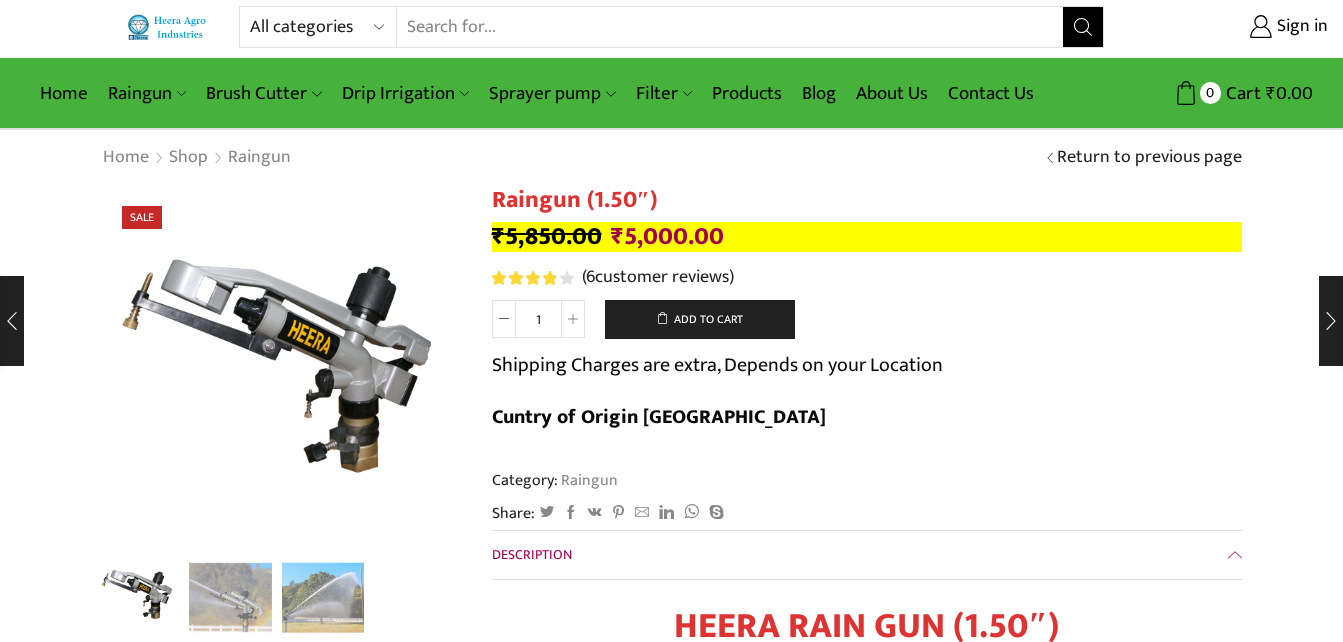 click on "Raingun (1.50″)" at bounding box center [867, 200] 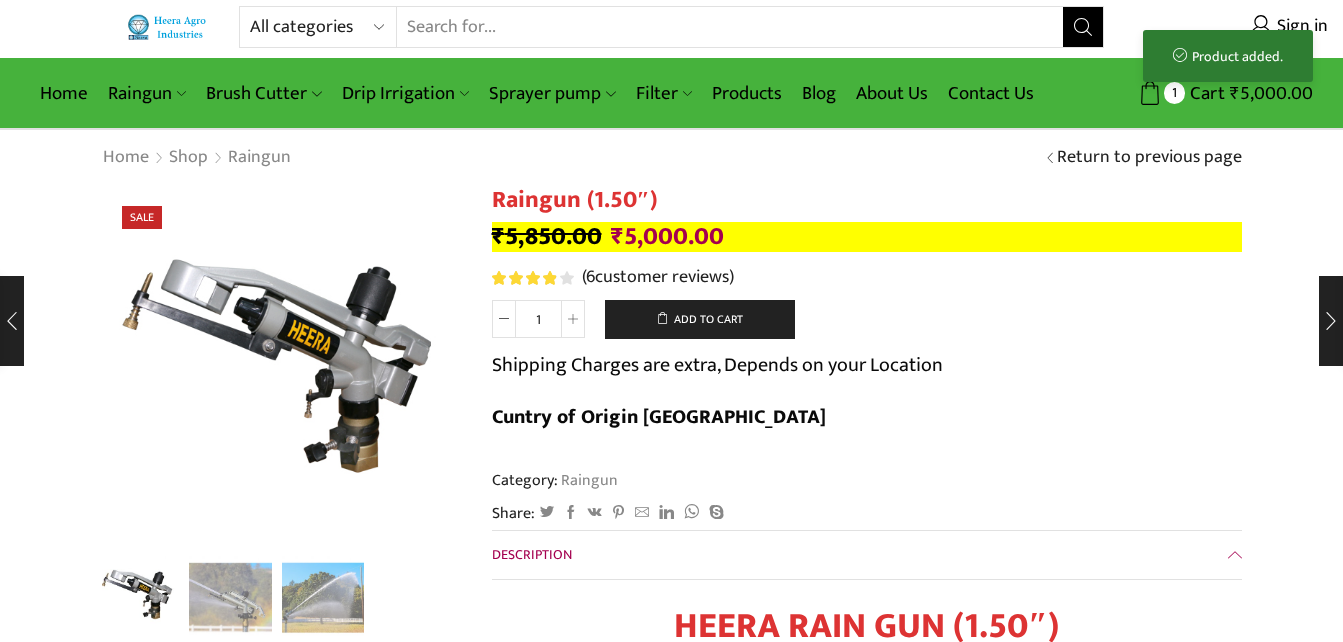 click on "Home
Shop
Raingun
Return to previous page" at bounding box center (671, 158) 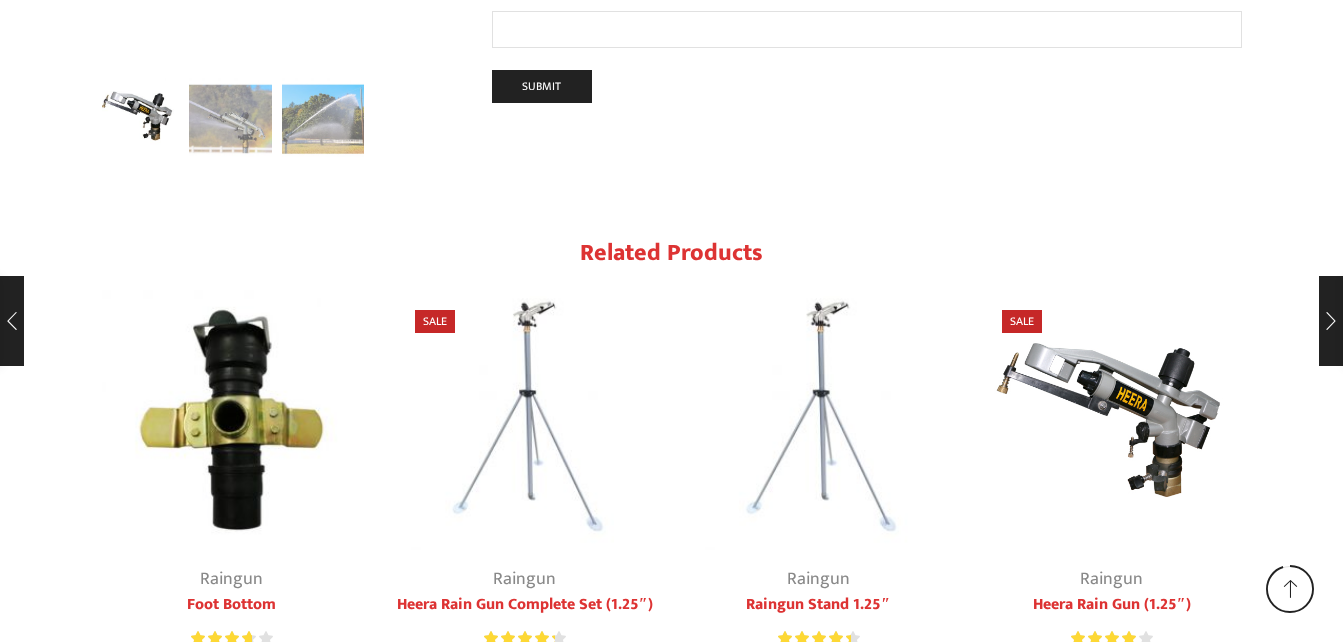 scroll, scrollTop: 4373, scrollLeft: 0, axis: vertical 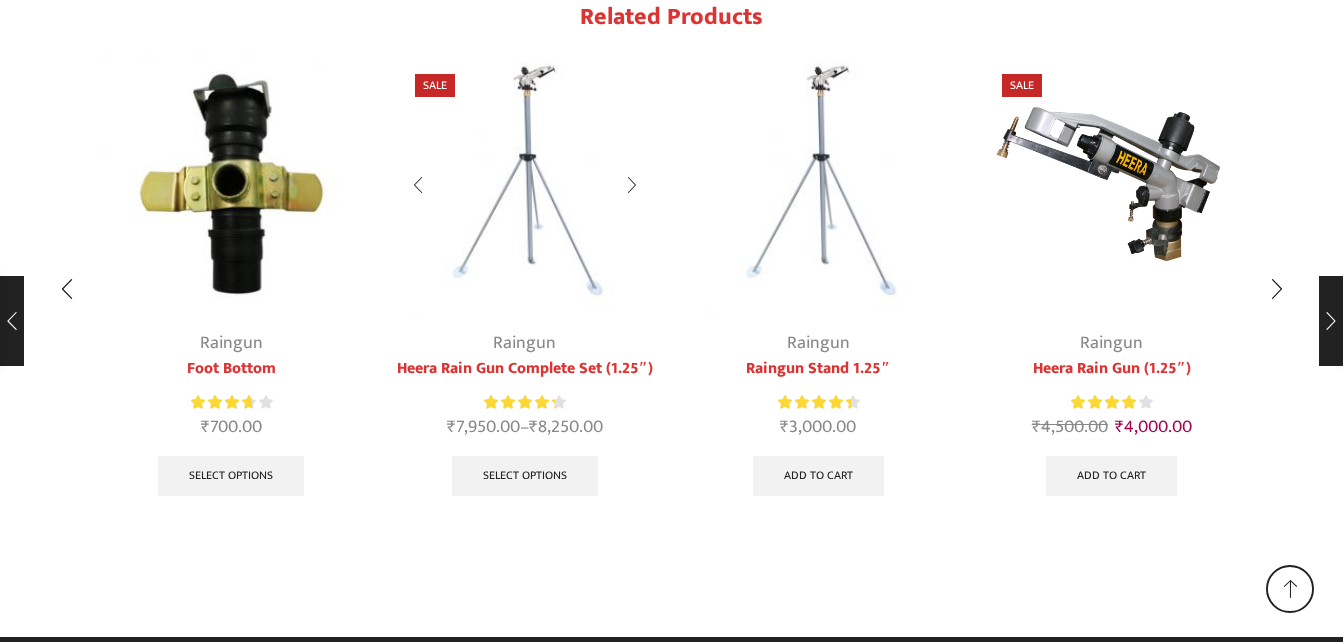 click at bounding box center (632, 185) 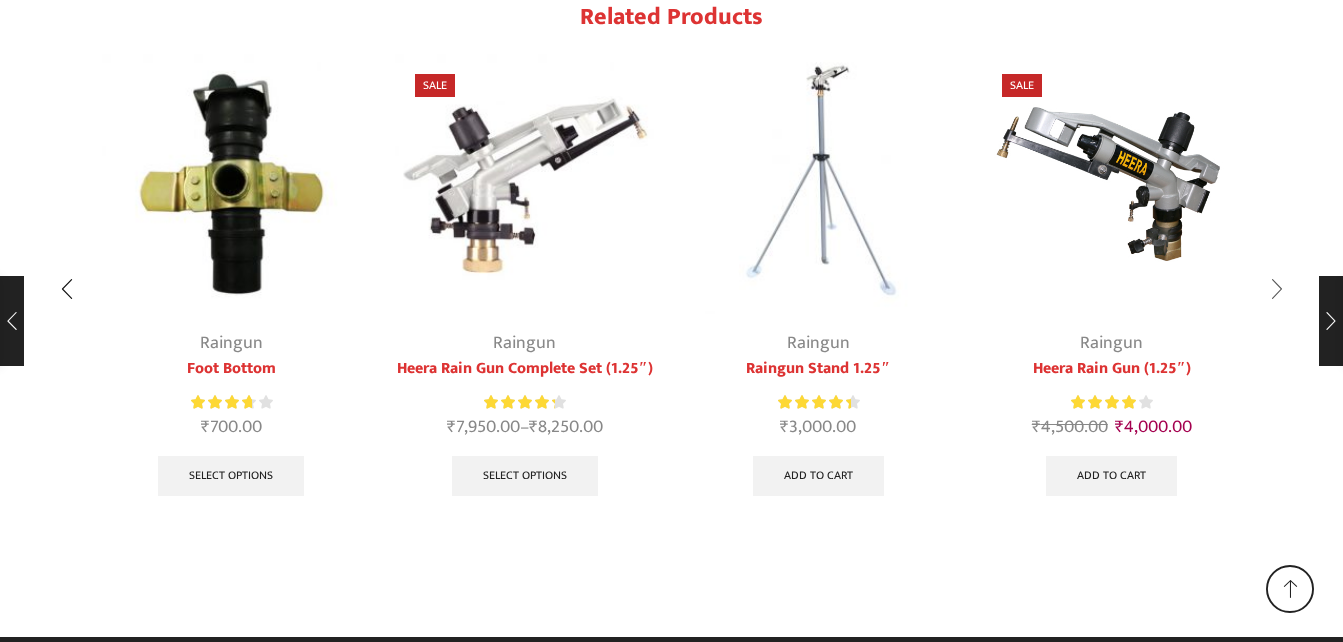 click at bounding box center [1277, 290] 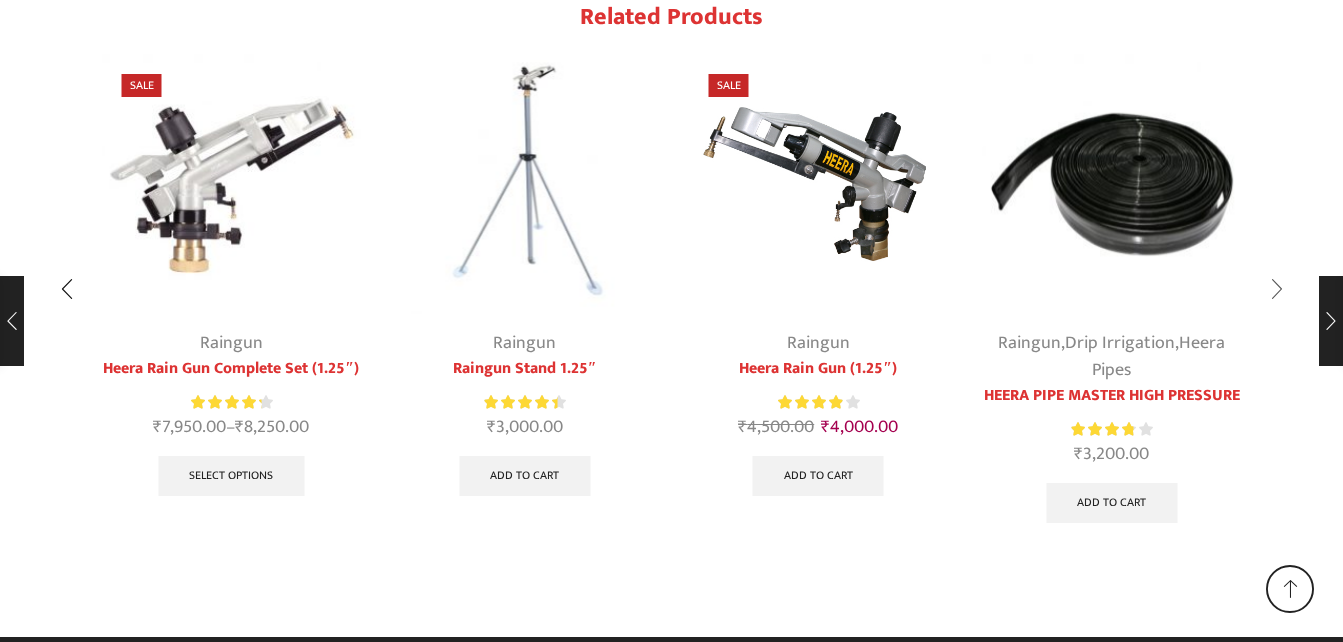 click at bounding box center [1277, 290] 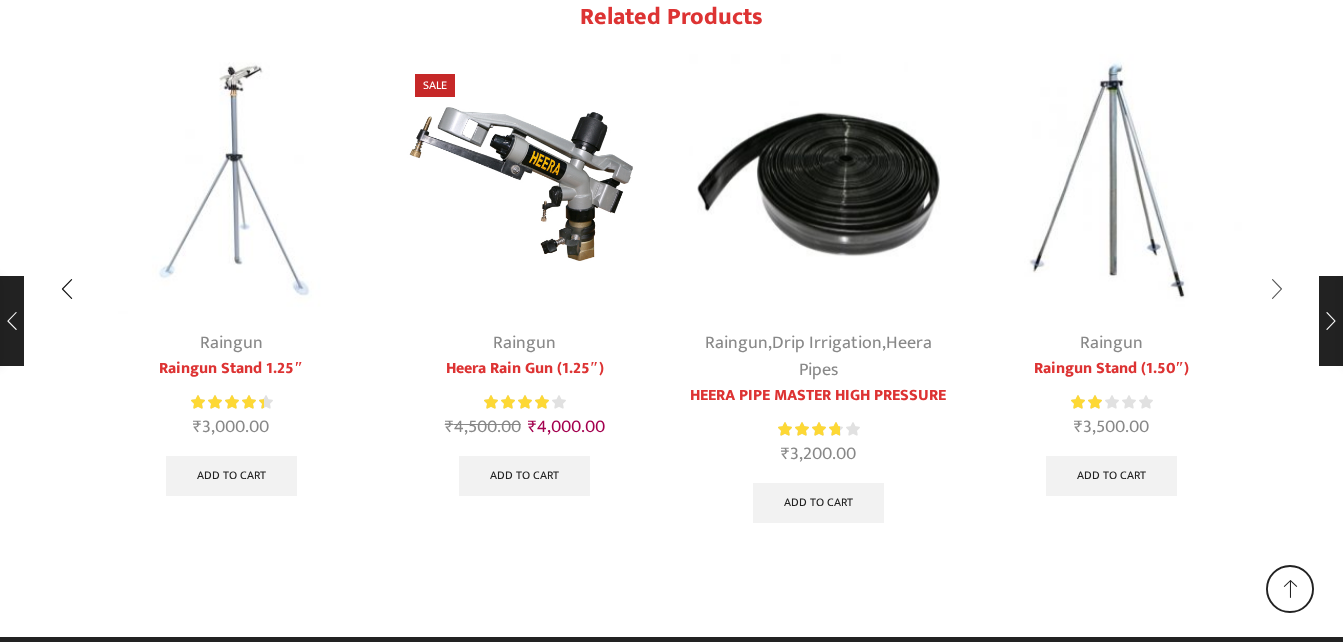 click at bounding box center [1277, 290] 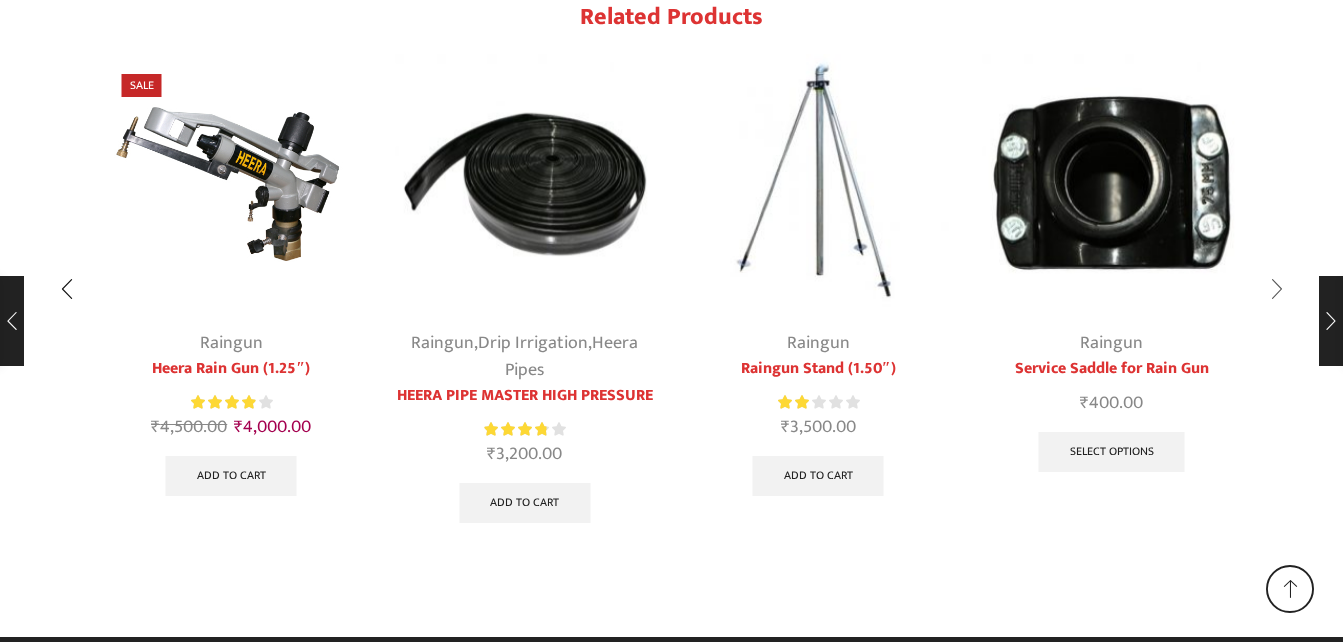 click at bounding box center (1277, 290) 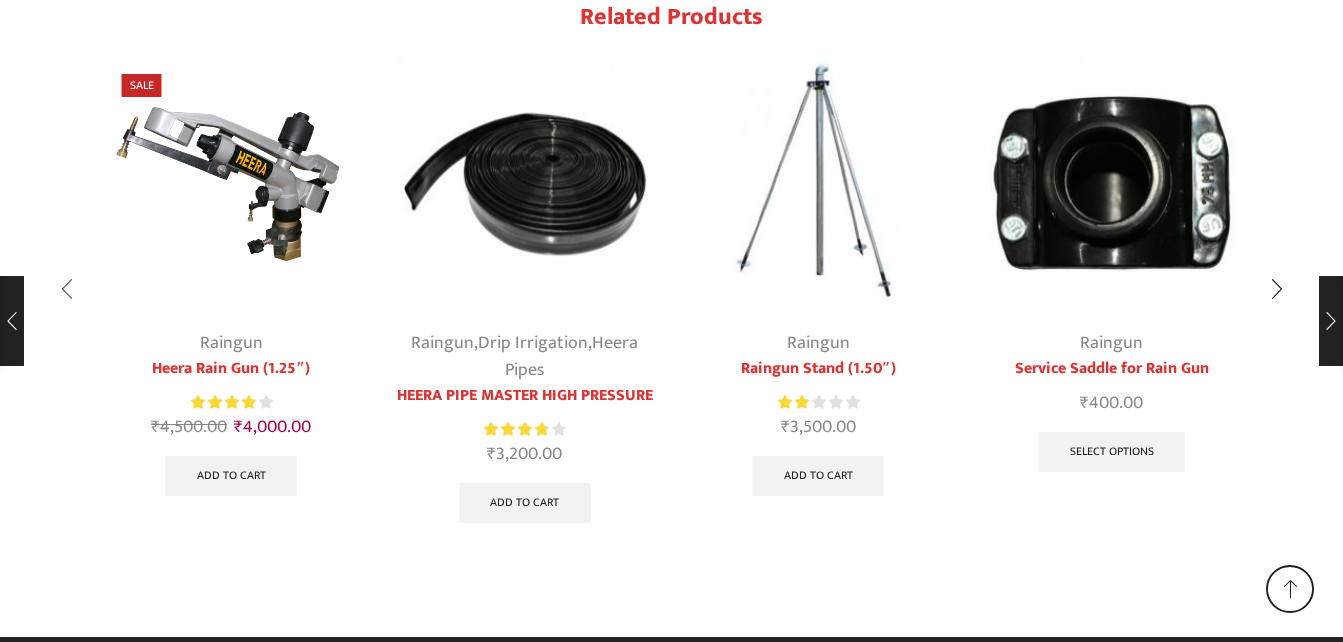 click at bounding box center [67, 290] 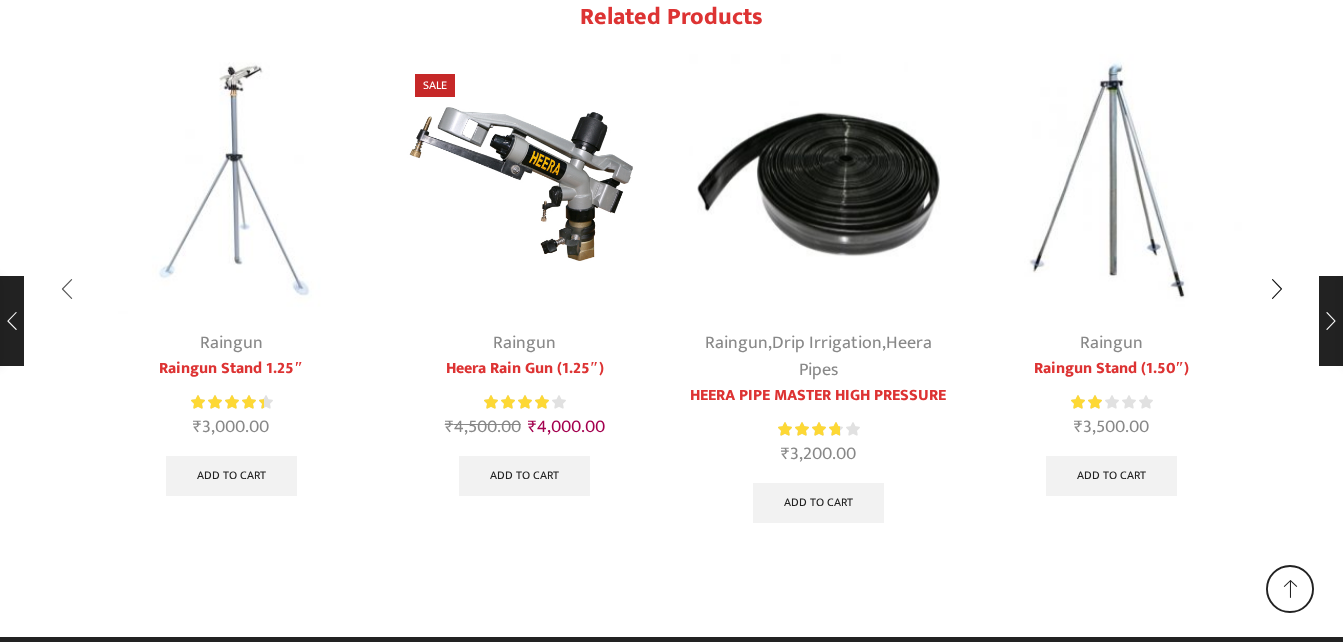 click at bounding box center (67, 290) 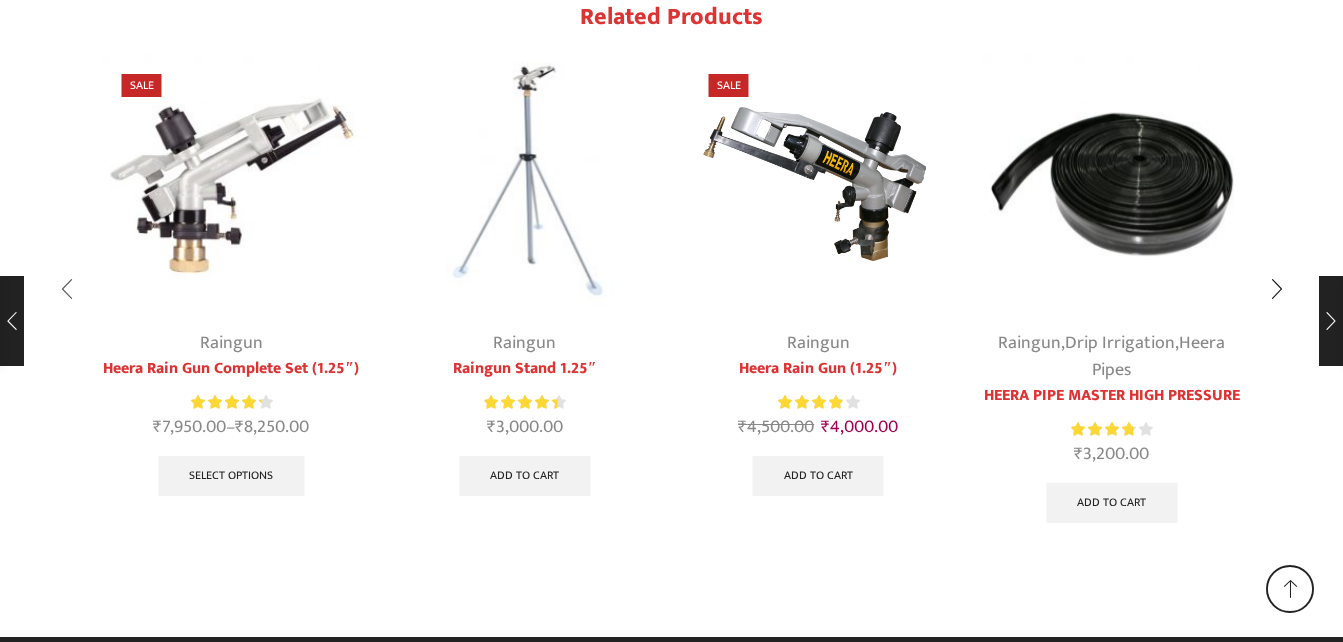 click at bounding box center (67, 290) 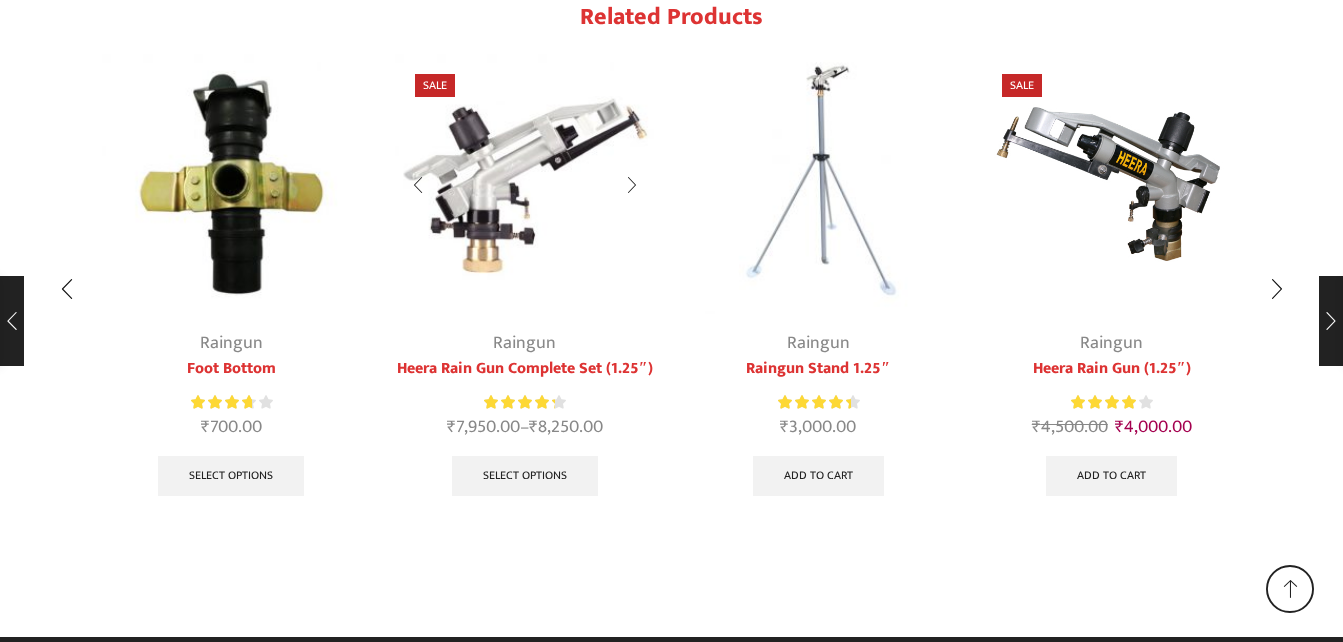 click on "Heera Rain Gun Complete Set (1.25″)" at bounding box center (525, 369) 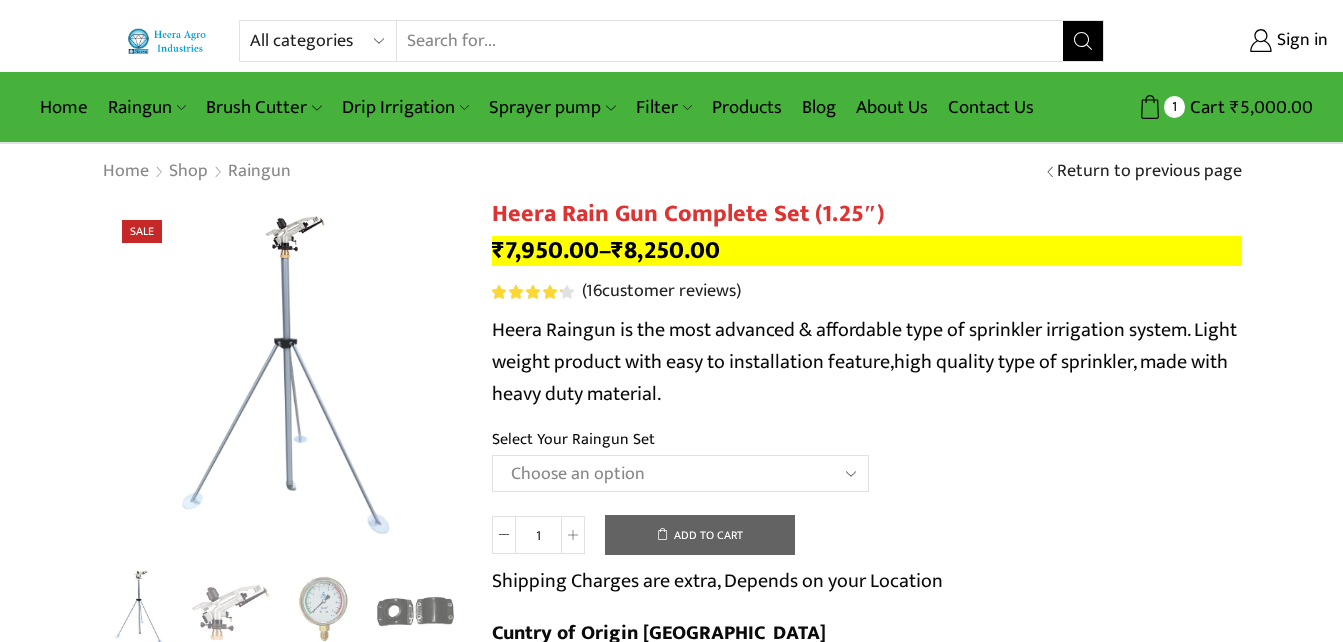scroll, scrollTop: 0, scrollLeft: 0, axis: both 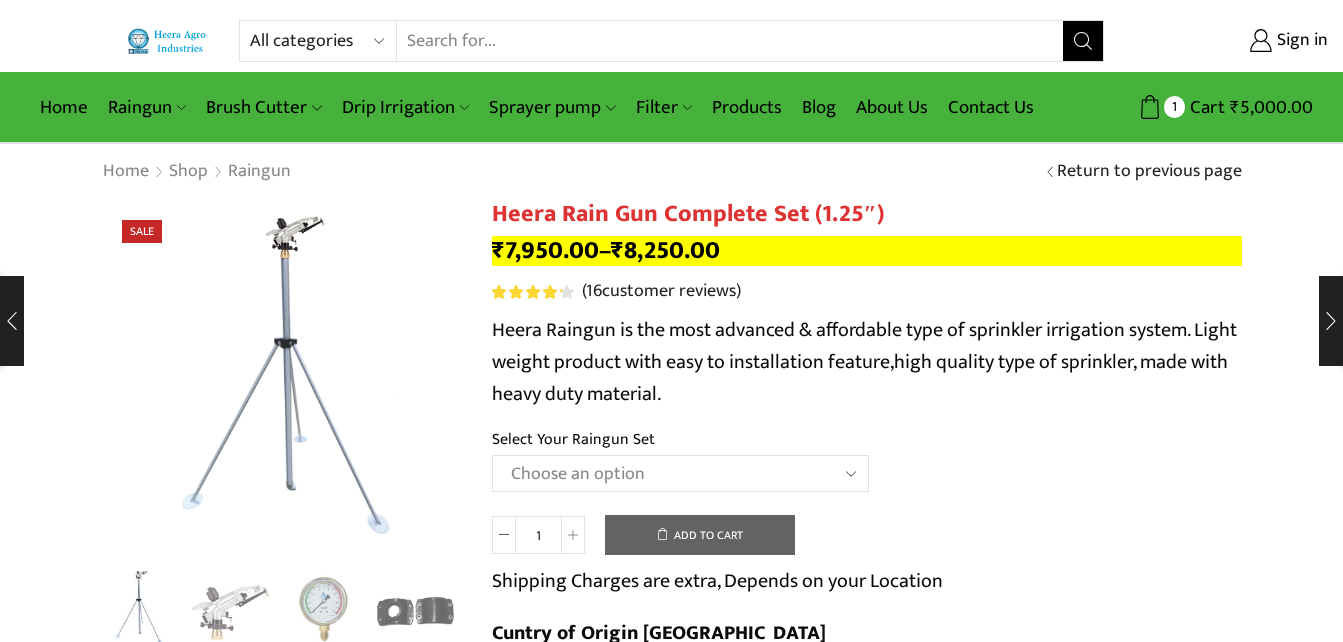 click on "Choose an option Raingun Set for 2'' PVC Pipe Raingun Set for 2.5'' PVC Pipe Raingun Set for 3'' PVC Pipe Raingun Set for 2'' Sprinkler HDPE Pipe Raingun Set for 2.5'' Sprinkler HDPE Pipe Raingun Set for 3'' Sprinkler HDPE Pipe" 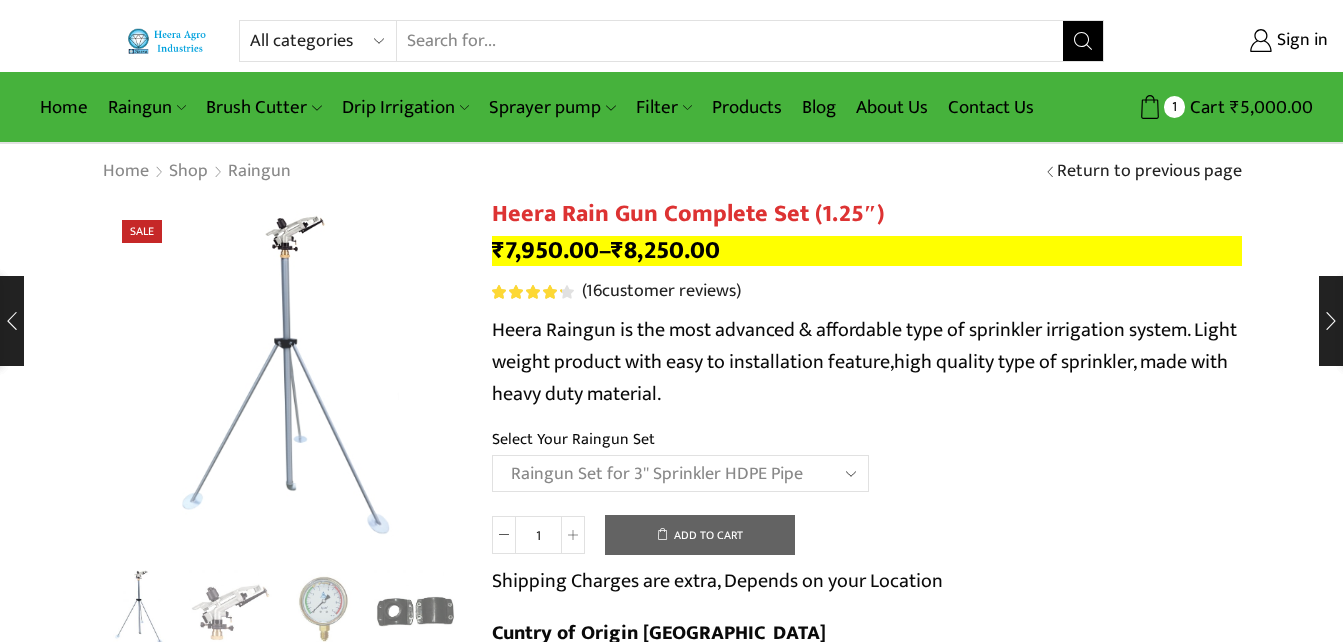 click on "Choose an option Raingun Set for 2'' PVC Pipe Raingun Set for 2.5'' PVC Pipe Raingun Set for 3'' PVC Pipe Raingun Set for 2'' Sprinkler HDPE Pipe Raingun Set for 2.5'' Sprinkler HDPE Pipe Raingun Set for 3'' Sprinkler HDPE Pipe" 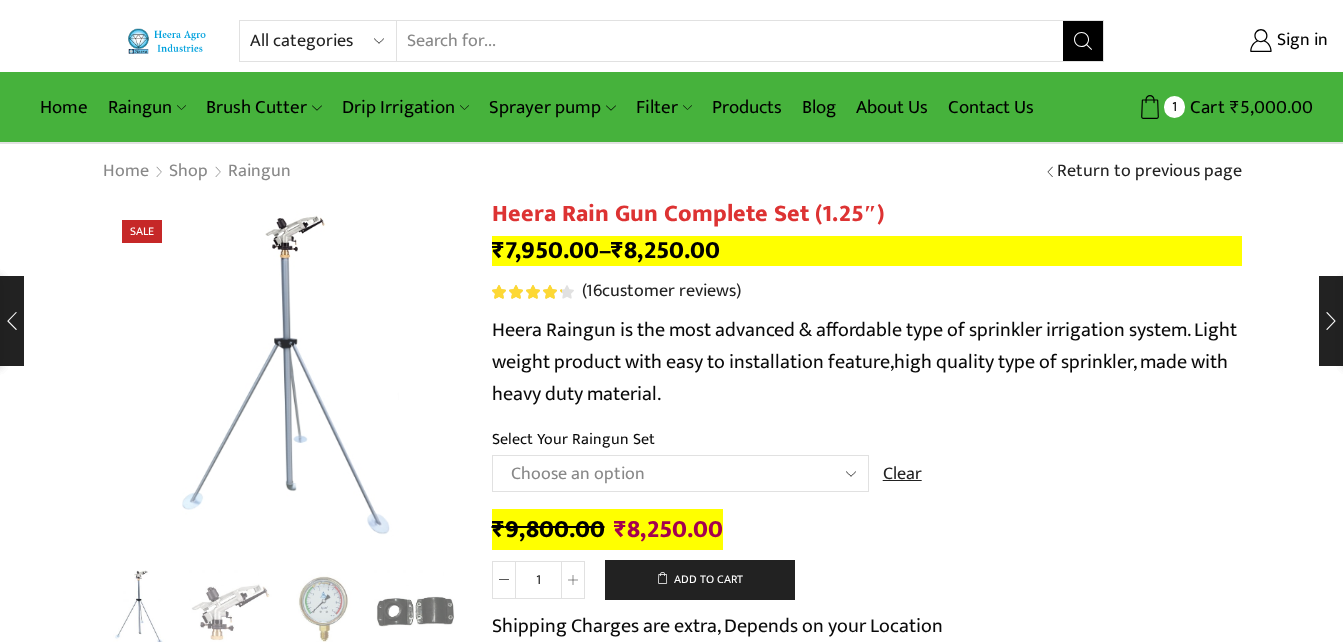 click on "Choose an option Raingun Set for 2'' PVC Pipe Raingun Set for 2.5'' PVC Pipe Raingun Set for 3'' PVC Pipe Raingun Set for 2'' Sprinkler HDPE Pipe Raingun Set for 2.5'' Sprinkler HDPE Pipe Raingun Set for 3'' Sprinkler HDPE Pipe" 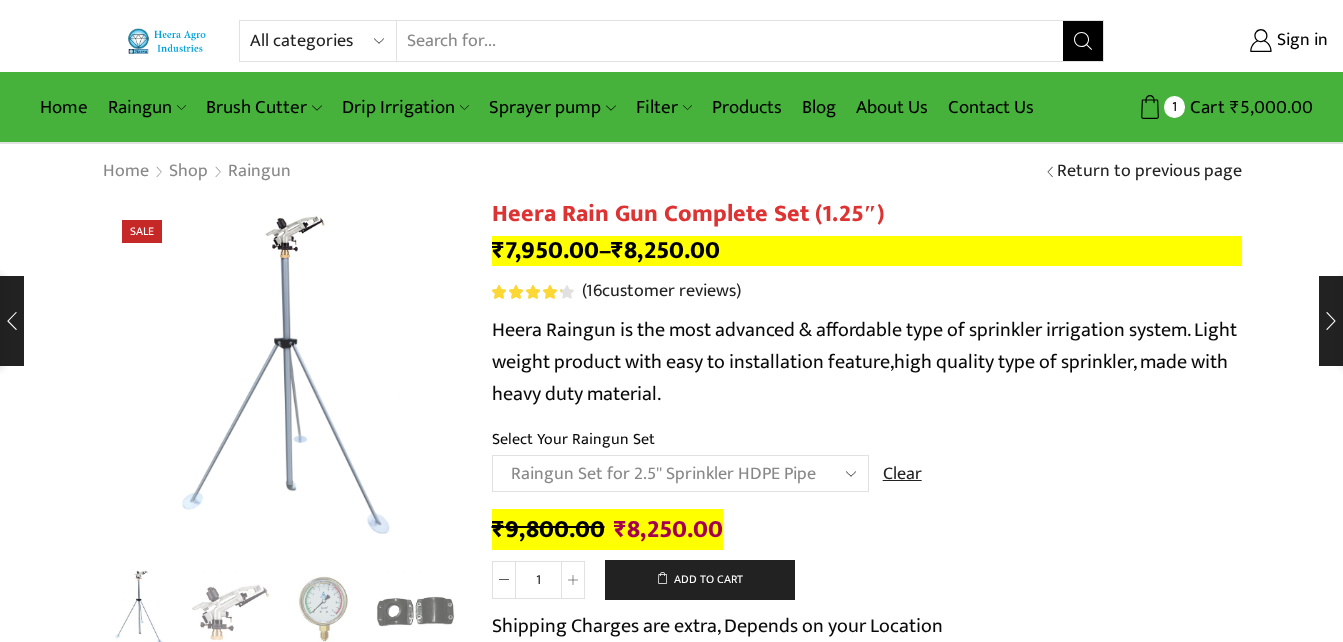click on "Choose an option Raingun Set for 2'' PVC Pipe Raingun Set for 2.5'' PVC Pipe Raingun Set for 3'' PVC Pipe Raingun Set for 2'' Sprinkler HDPE Pipe Raingun Set for 2.5'' Sprinkler HDPE Pipe Raingun Set for 3'' Sprinkler HDPE Pipe" 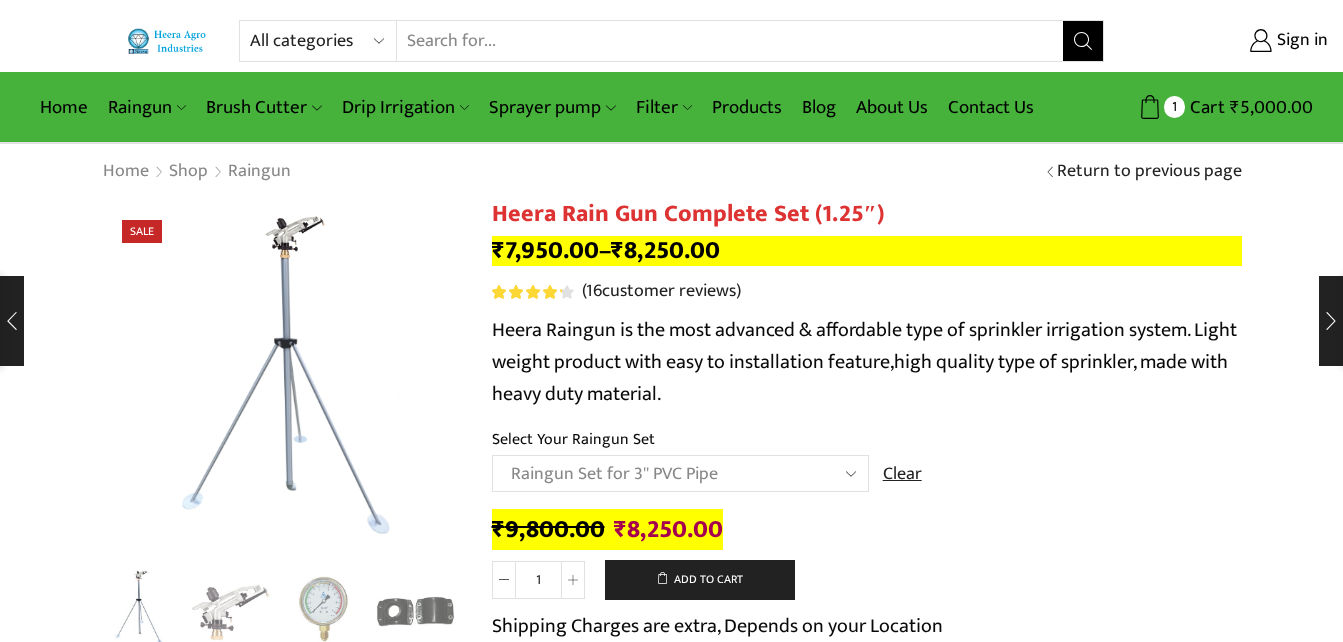 click on "Choose an option Raingun Set for 2'' PVC Pipe Raingun Set for 2.5'' PVC Pipe Raingun Set for 3'' PVC Pipe Raingun Set for 2'' Sprinkler HDPE Pipe Raingun Set for 2.5'' Sprinkler HDPE Pipe Raingun Set for 3'' Sprinkler HDPE Pipe" 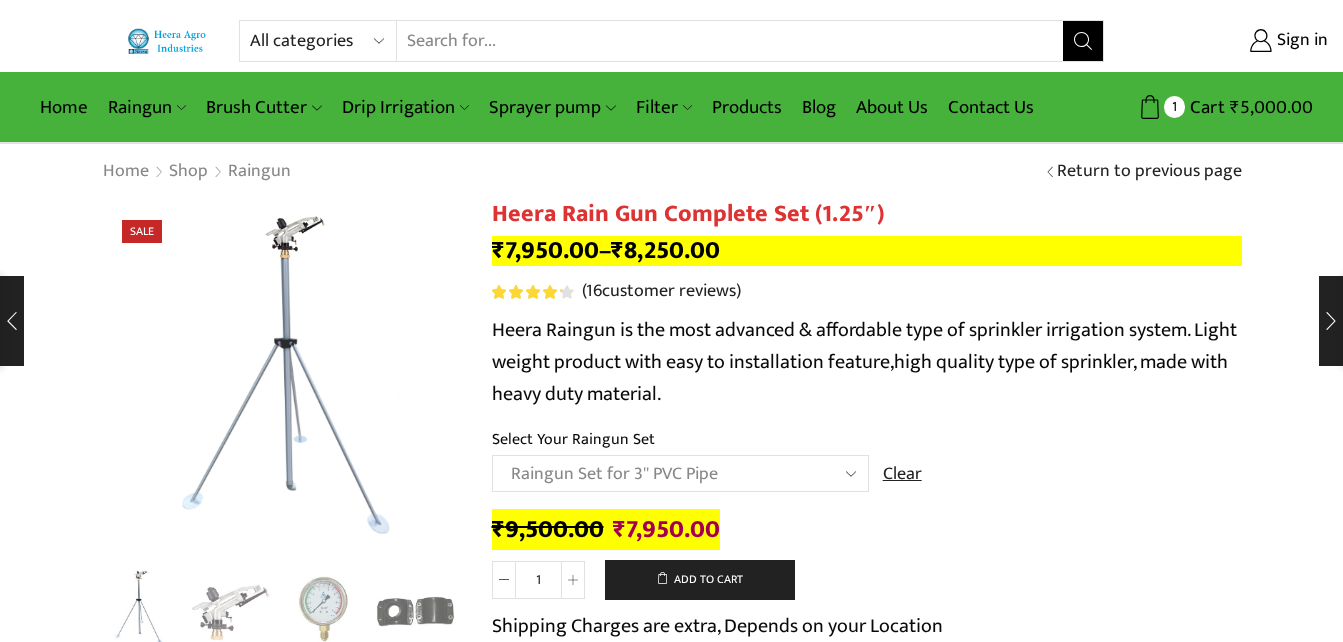 click on "Choose an option Raingun Set for 2'' PVC Pipe Raingun Set for 2.5'' PVC Pipe Raingun Set for 3'' PVC Pipe Raingun Set for 2'' Sprinkler HDPE Pipe Raingun Set for 2.5'' Sprinkler HDPE Pipe Raingun Set for 3'' Sprinkler HDPE Pipe" 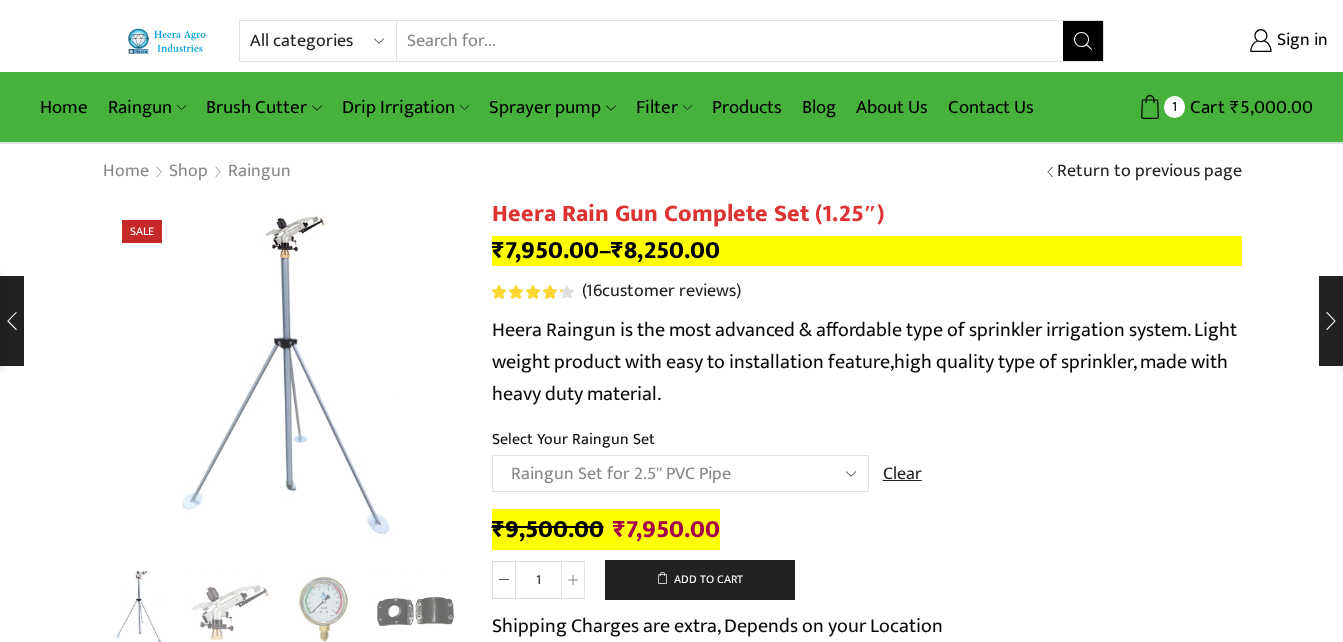 click on "Choose an option Raingun Set for 2'' PVC Pipe Raingun Set for 2.5'' PVC Pipe Raingun Set for 3'' PVC Pipe Raingun Set for 2'' Sprinkler HDPE Pipe Raingun Set for 2.5'' Sprinkler HDPE Pipe Raingun Set for 3'' Sprinkler HDPE Pipe" 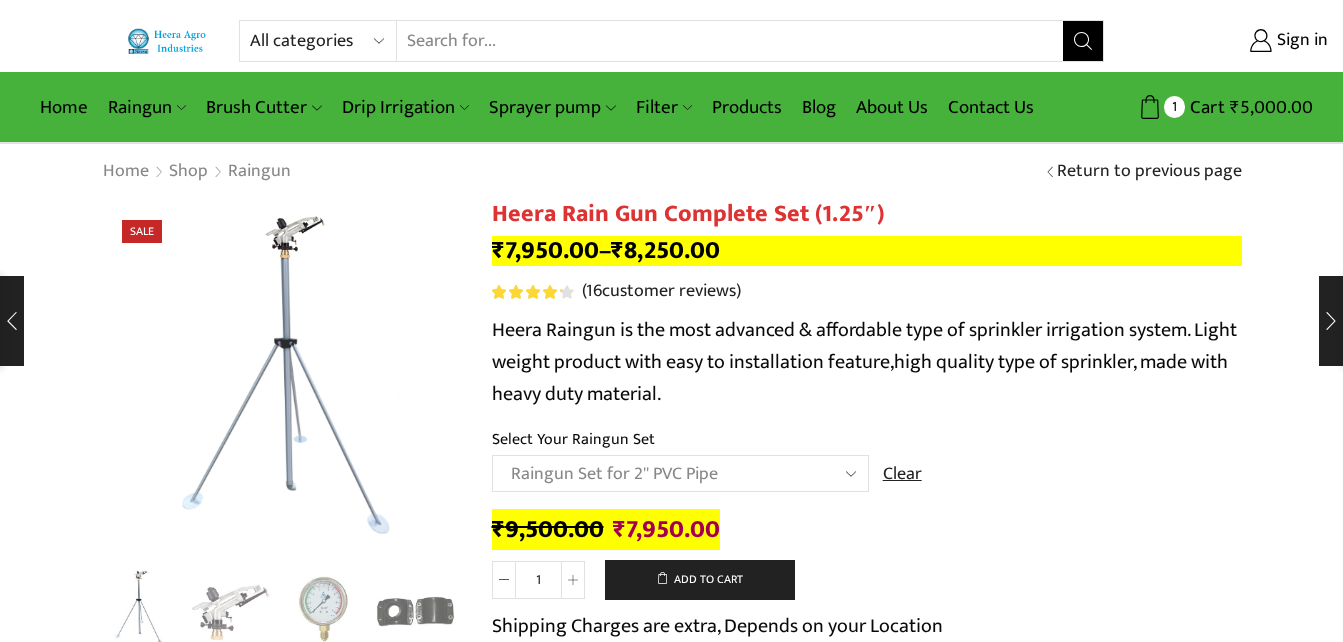 click on "Choose an option Raingun Set for 2'' PVC Pipe Raingun Set for 2.5'' PVC Pipe Raingun Set for 3'' PVC Pipe Raingun Set for 2'' Sprinkler HDPE Pipe Raingun Set for 2.5'' Sprinkler HDPE Pipe Raingun Set for 3'' Sprinkler HDPE Pipe" 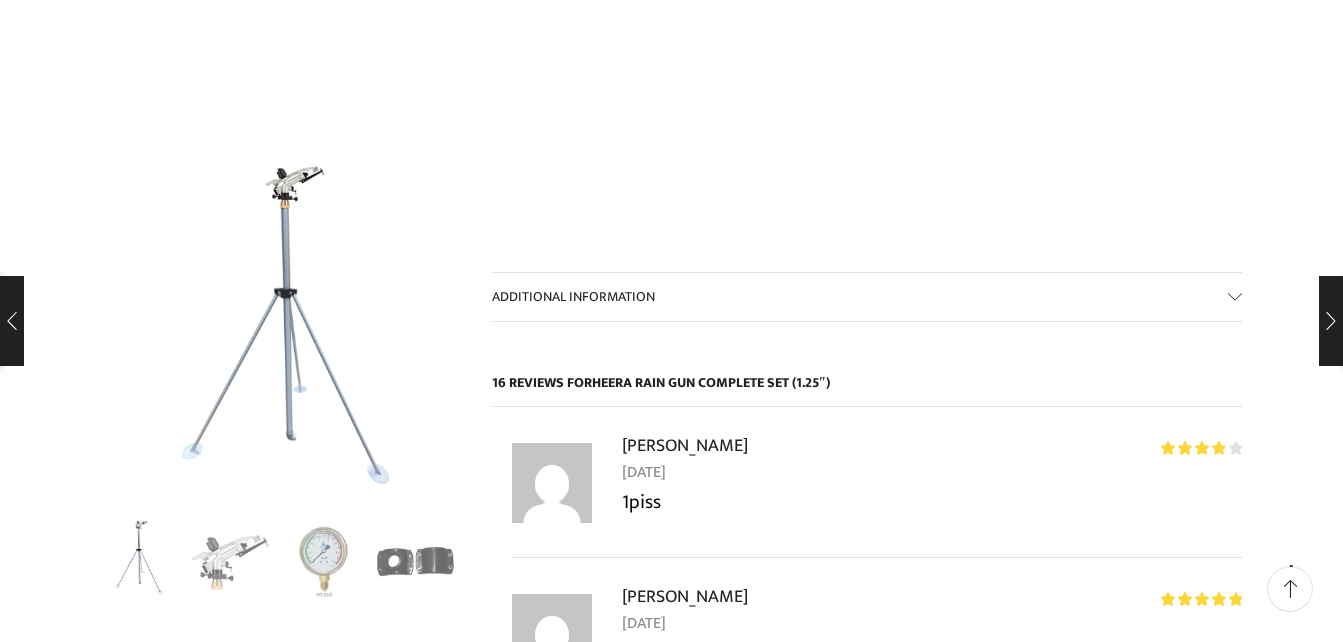 scroll, scrollTop: 0, scrollLeft: 0, axis: both 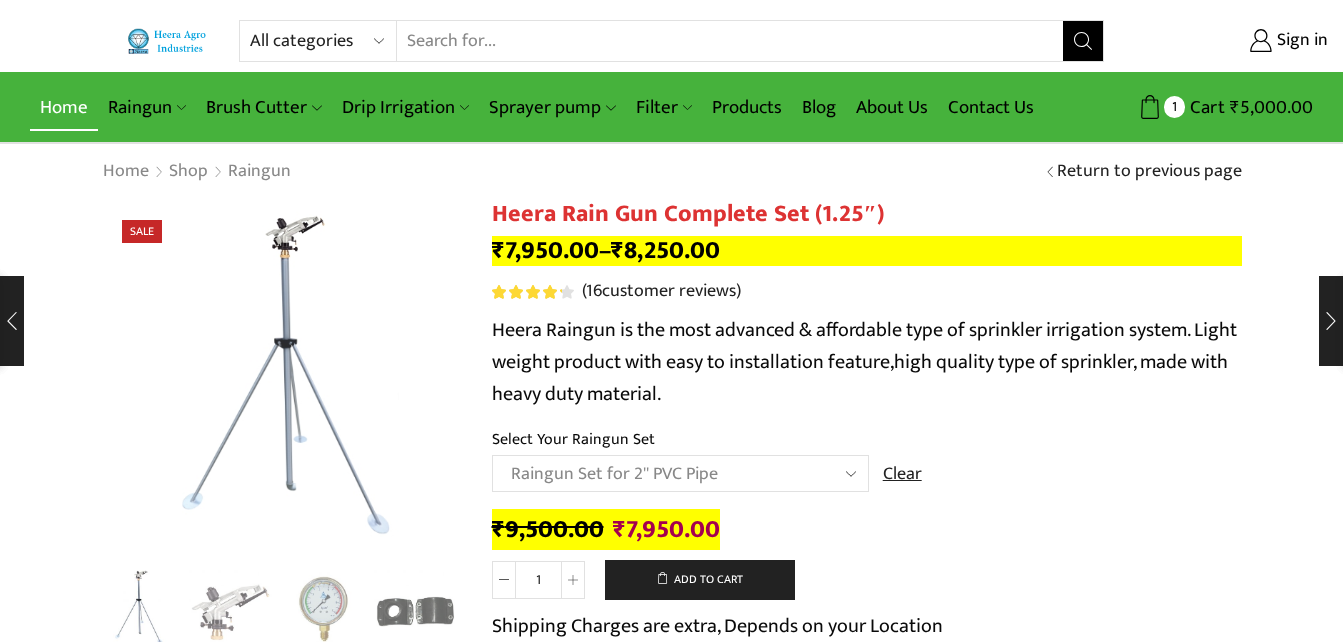 click on "Home" at bounding box center (64, 107) 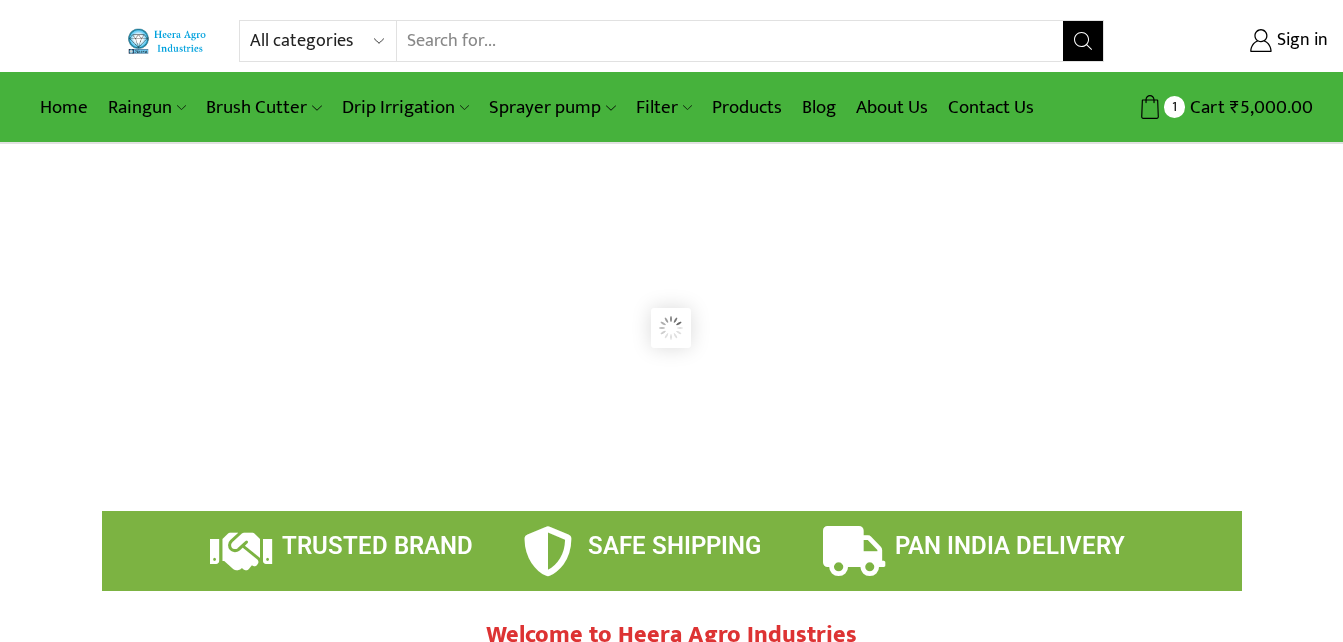 scroll, scrollTop: 0, scrollLeft: 0, axis: both 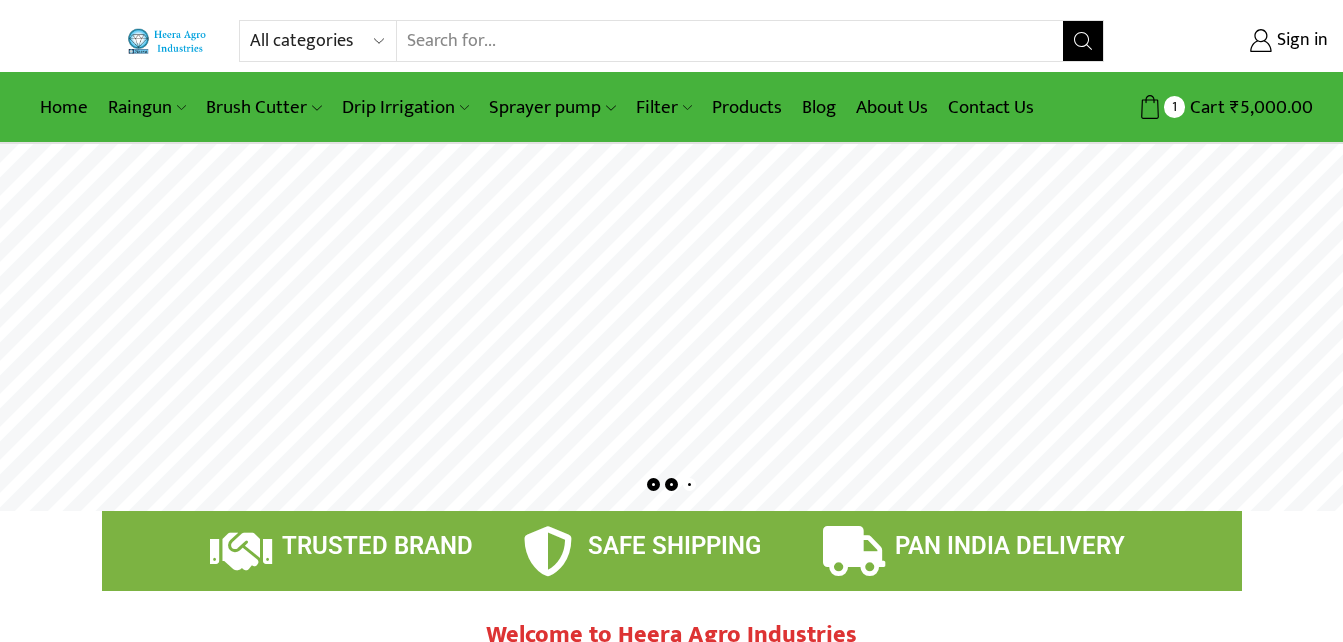 click at bounding box center [671, 327] 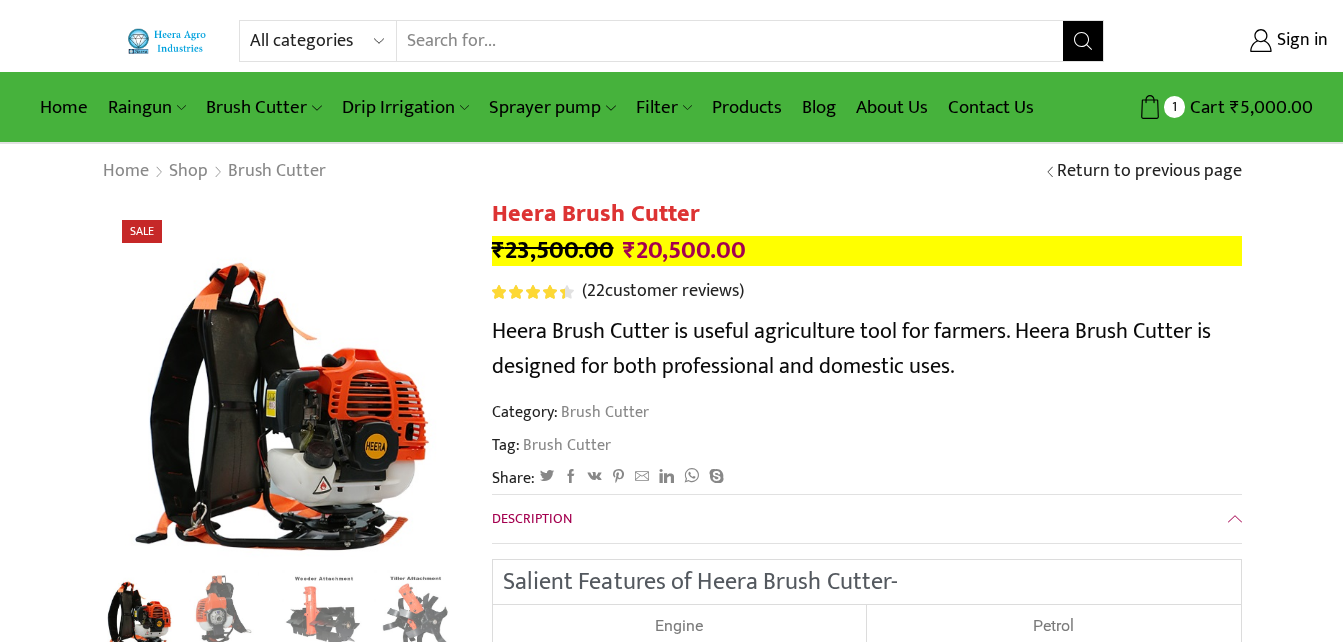 scroll, scrollTop: 0, scrollLeft: 0, axis: both 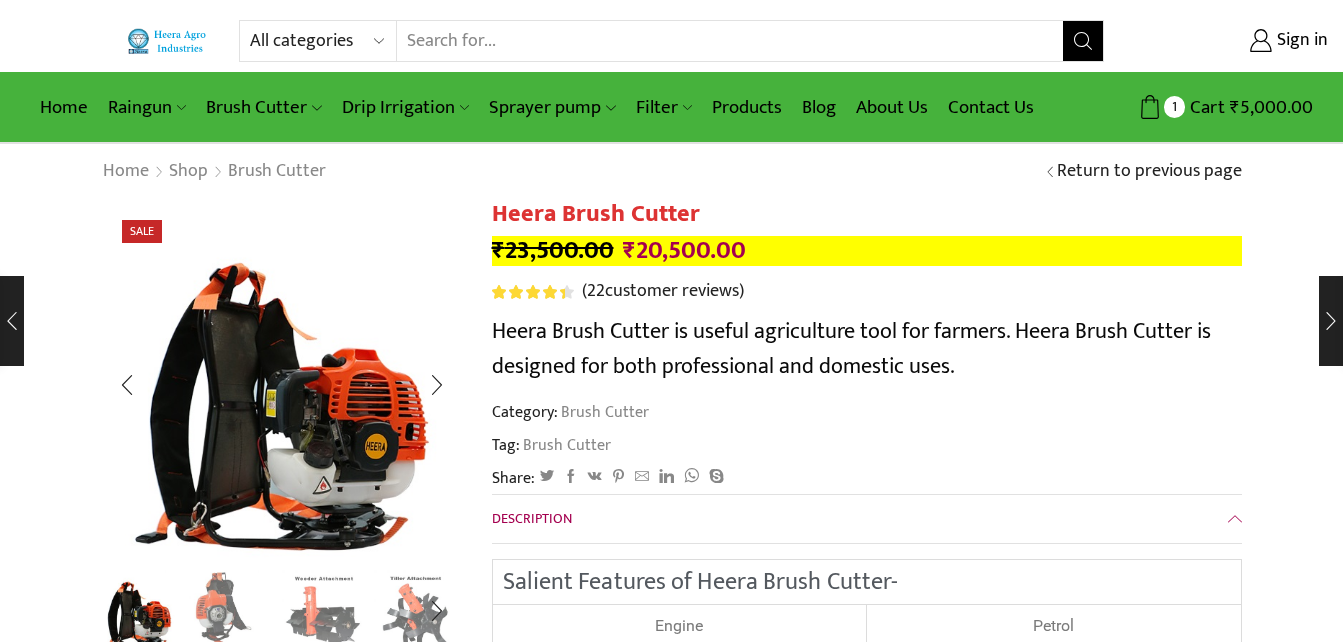 click at bounding box center [230, 608] 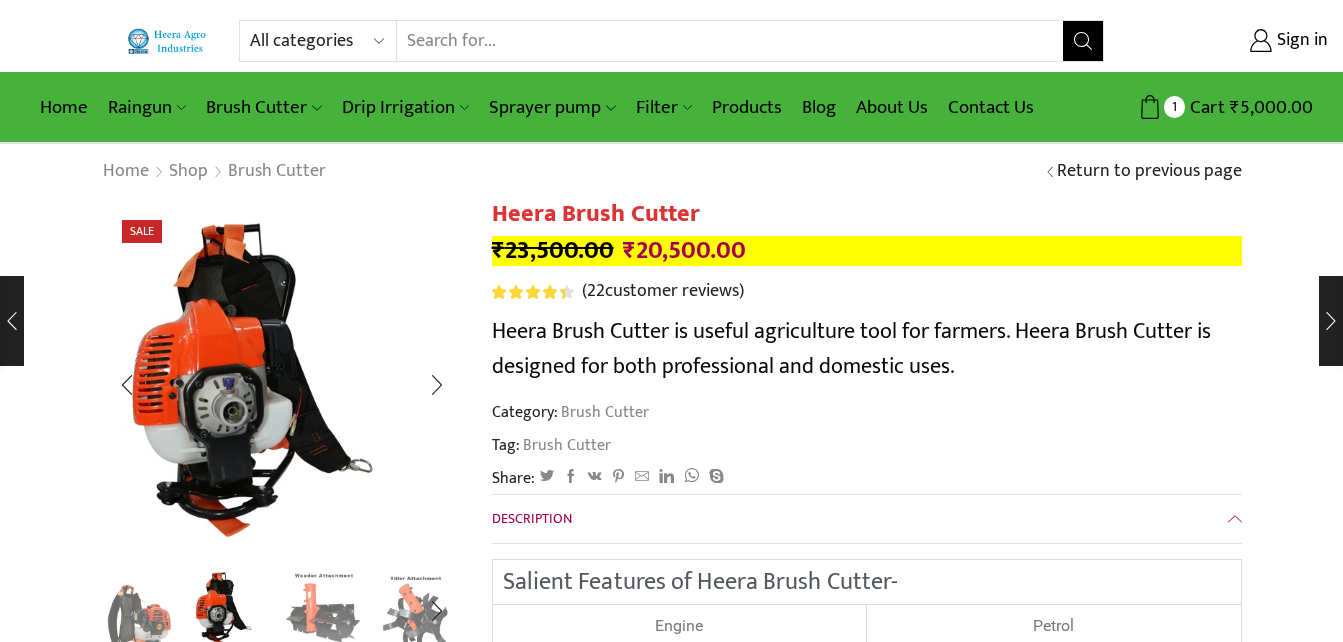 click at bounding box center (323, 608) 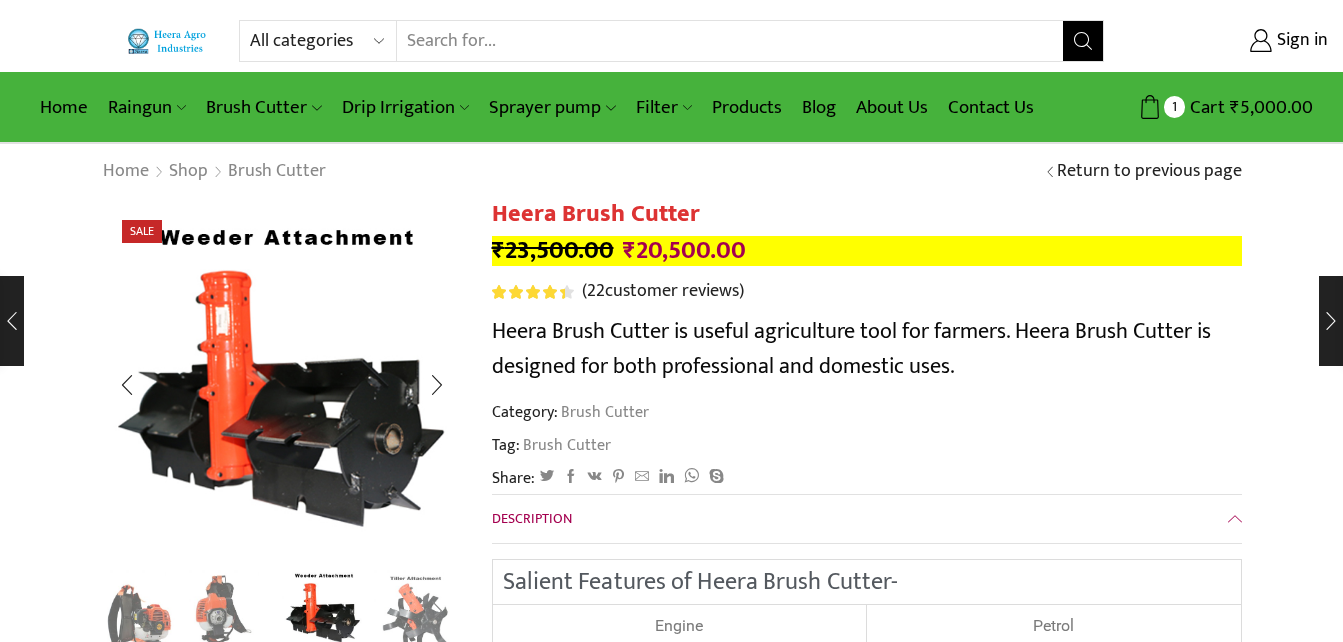 click at bounding box center [437, 611] 